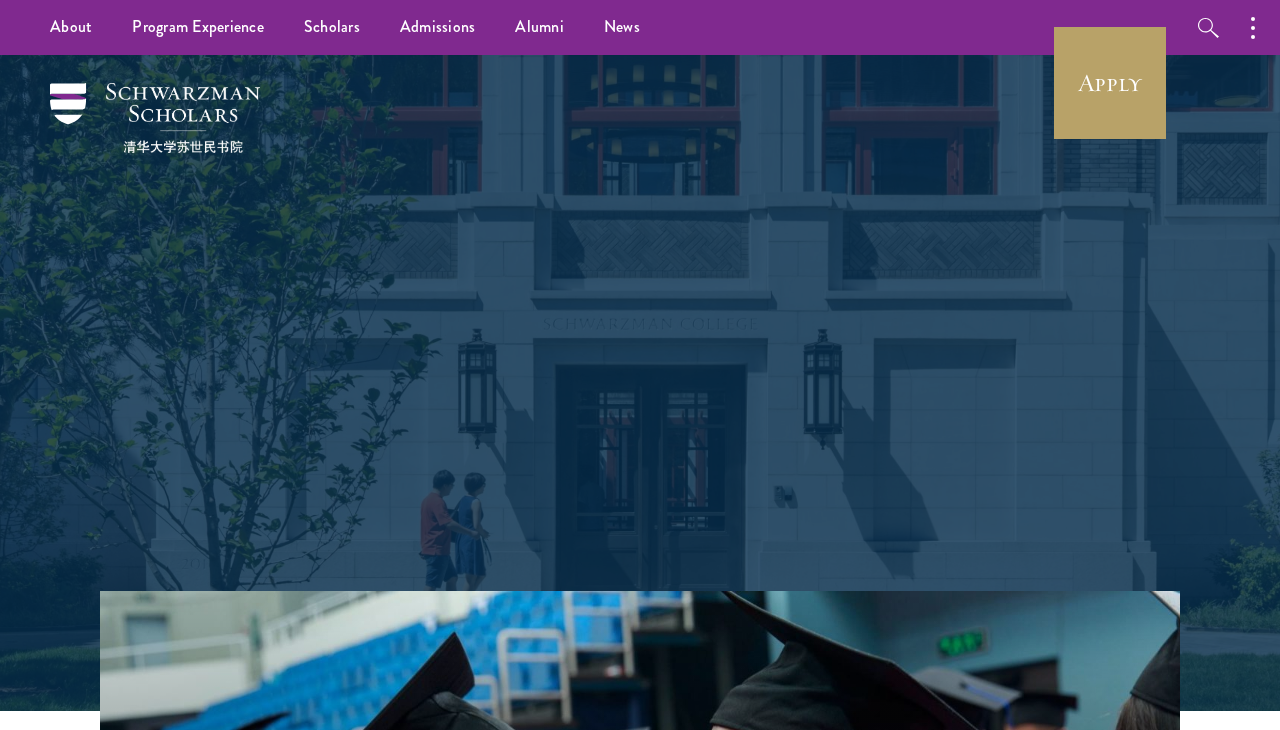 scroll, scrollTop: 0, scrollLeft: 0, axis: both 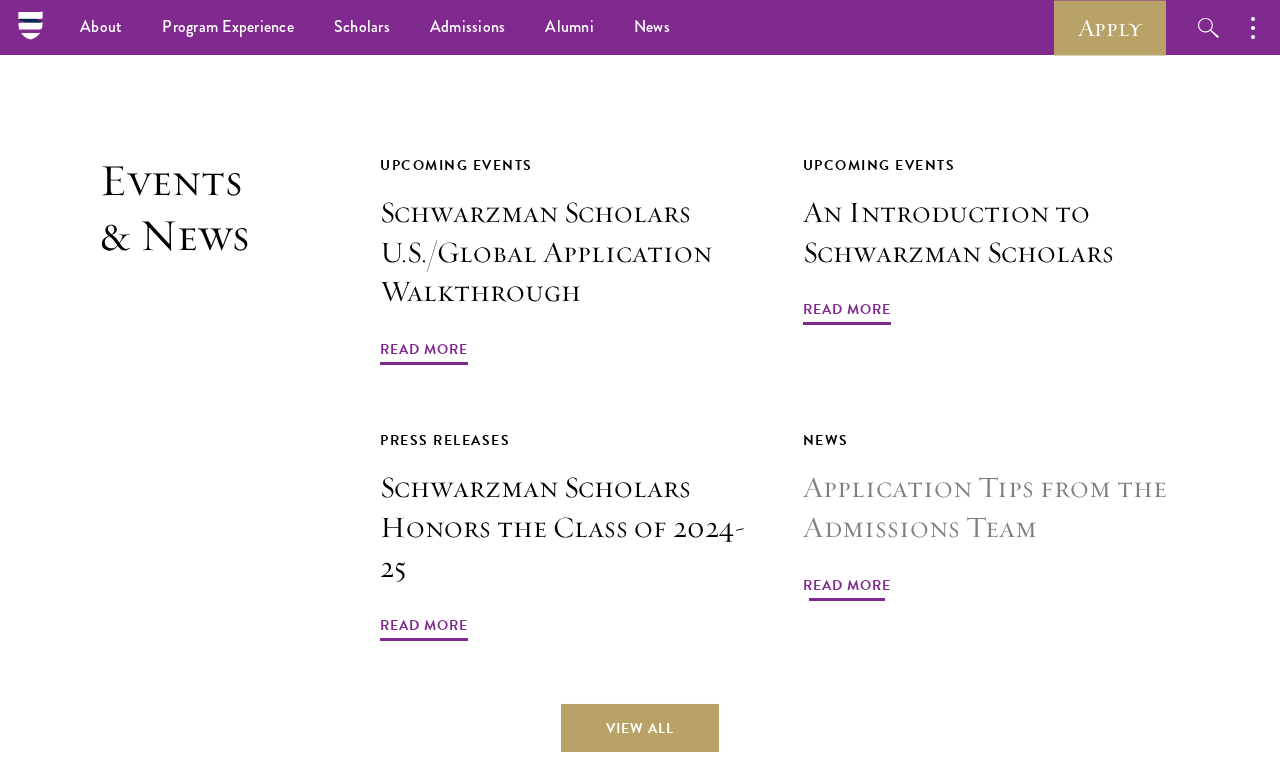 click on "Read More" at bounding box center [847, 588] 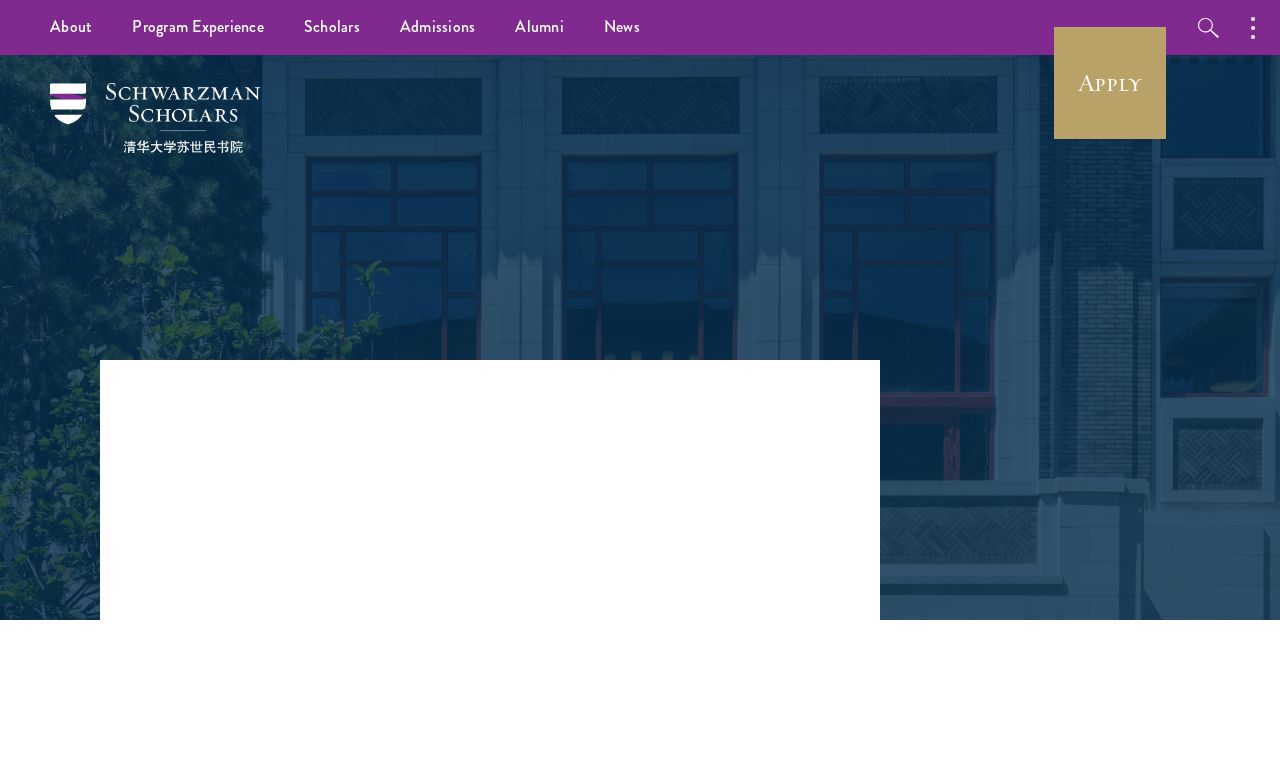 scroll, scrollTop: 0, scrollLeft: 0, axis: both 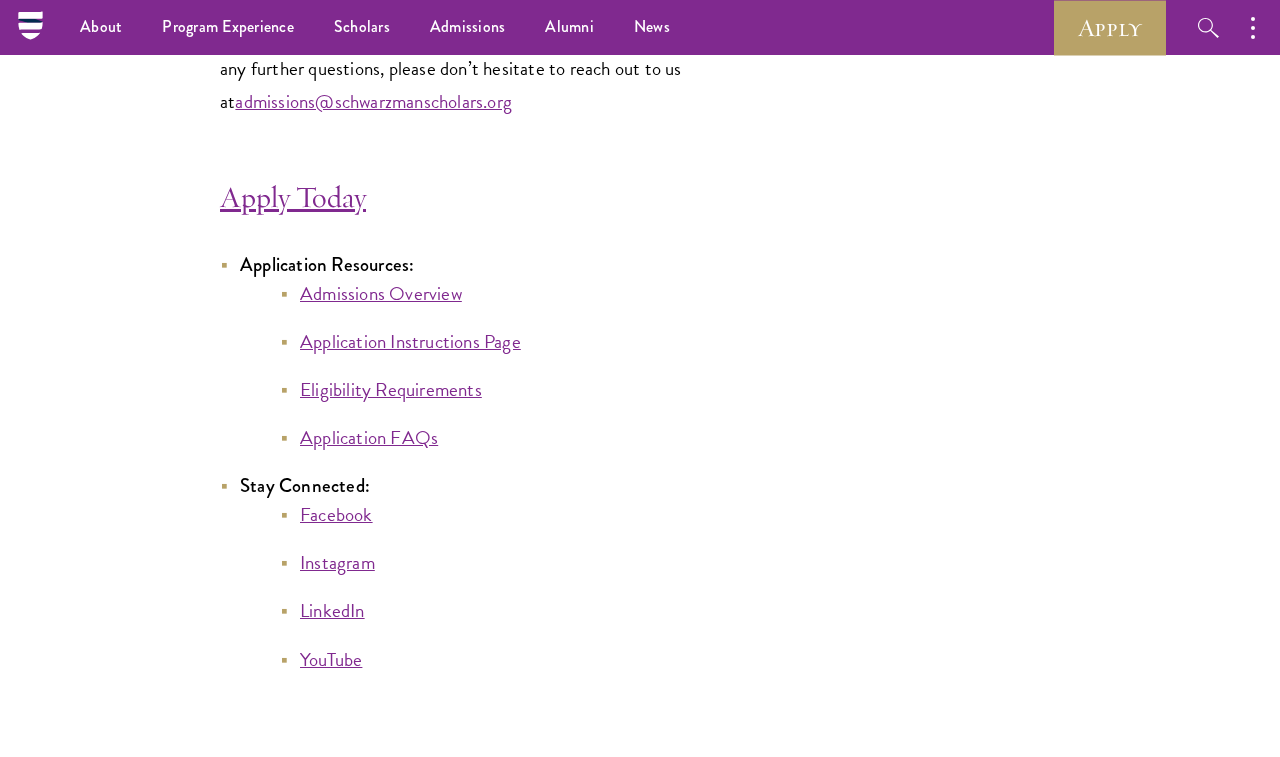 click on "Eligibility Requirements" at bounding box center (391, 389) 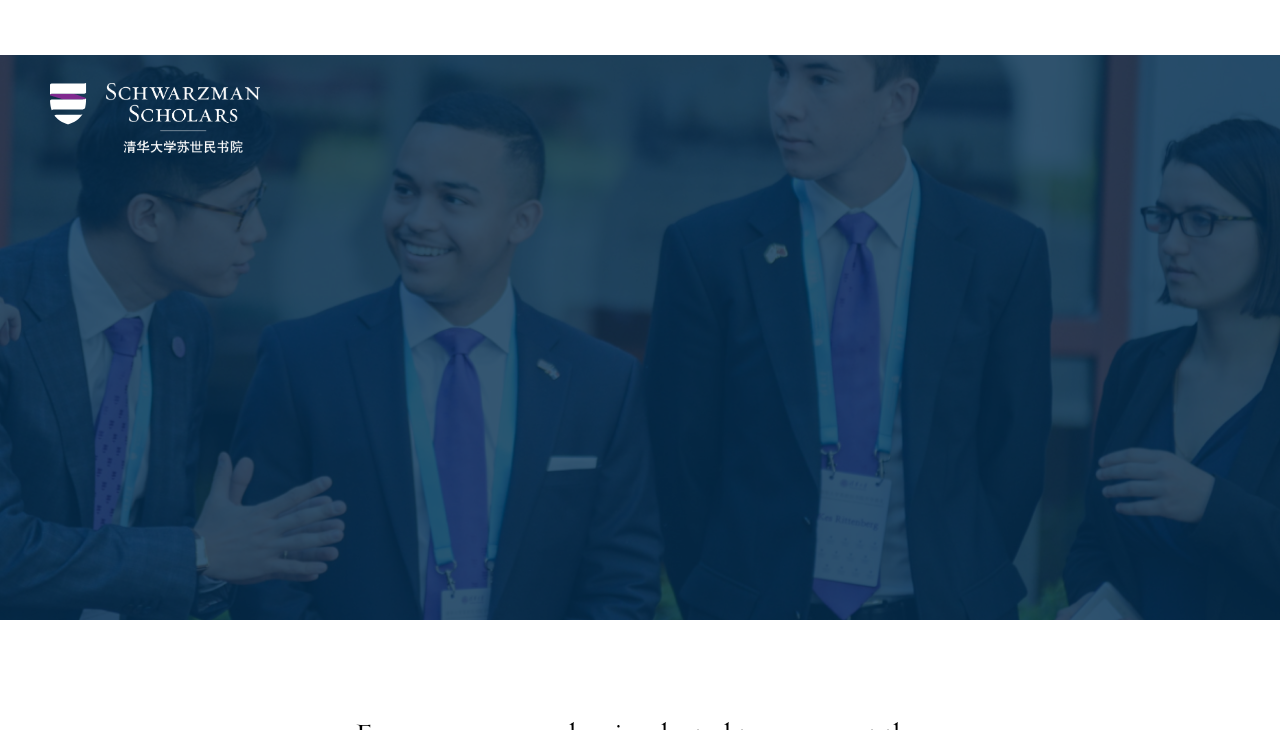 scroll, scrollTop: 2481, scrollLeft: 0, axis: vertical 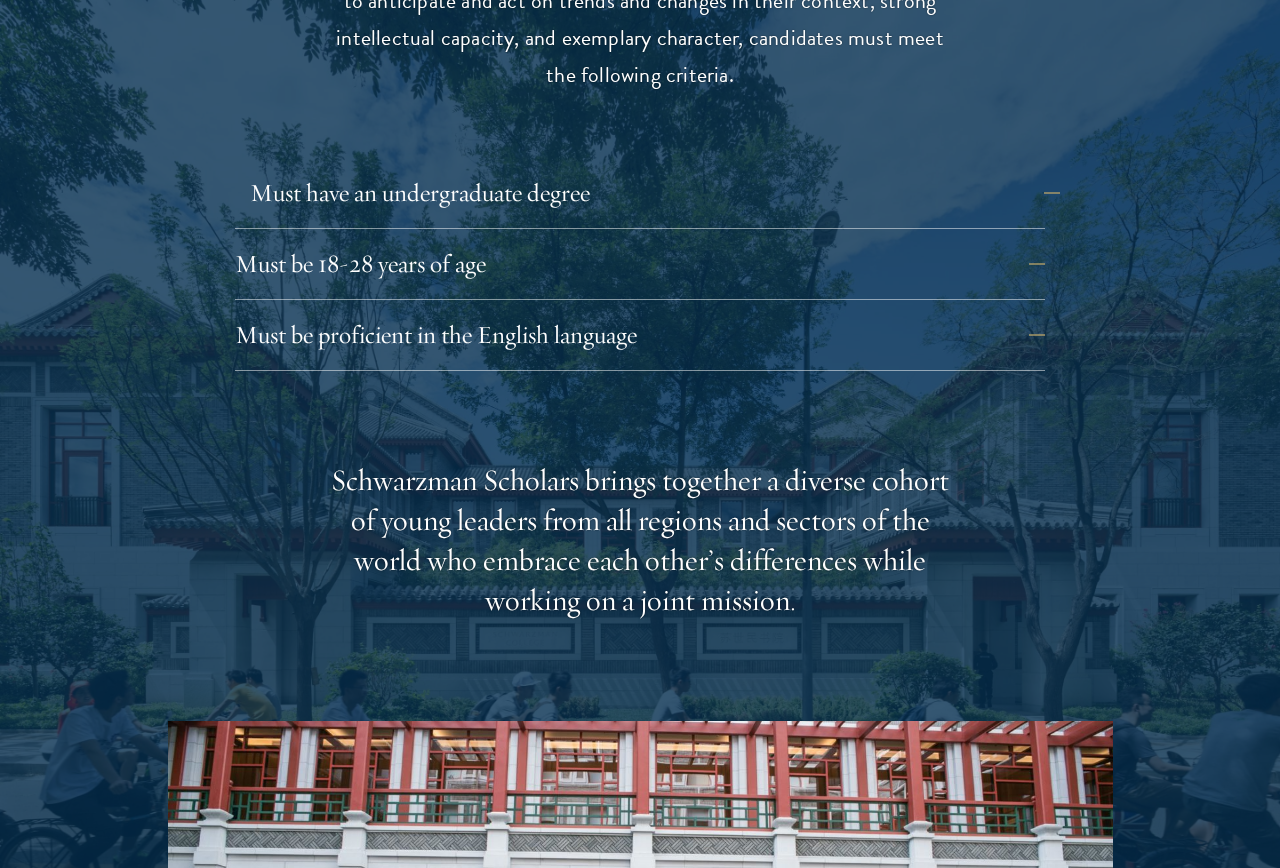 click on "Must have an undergraduate degree" at bounding box center (655, 193) 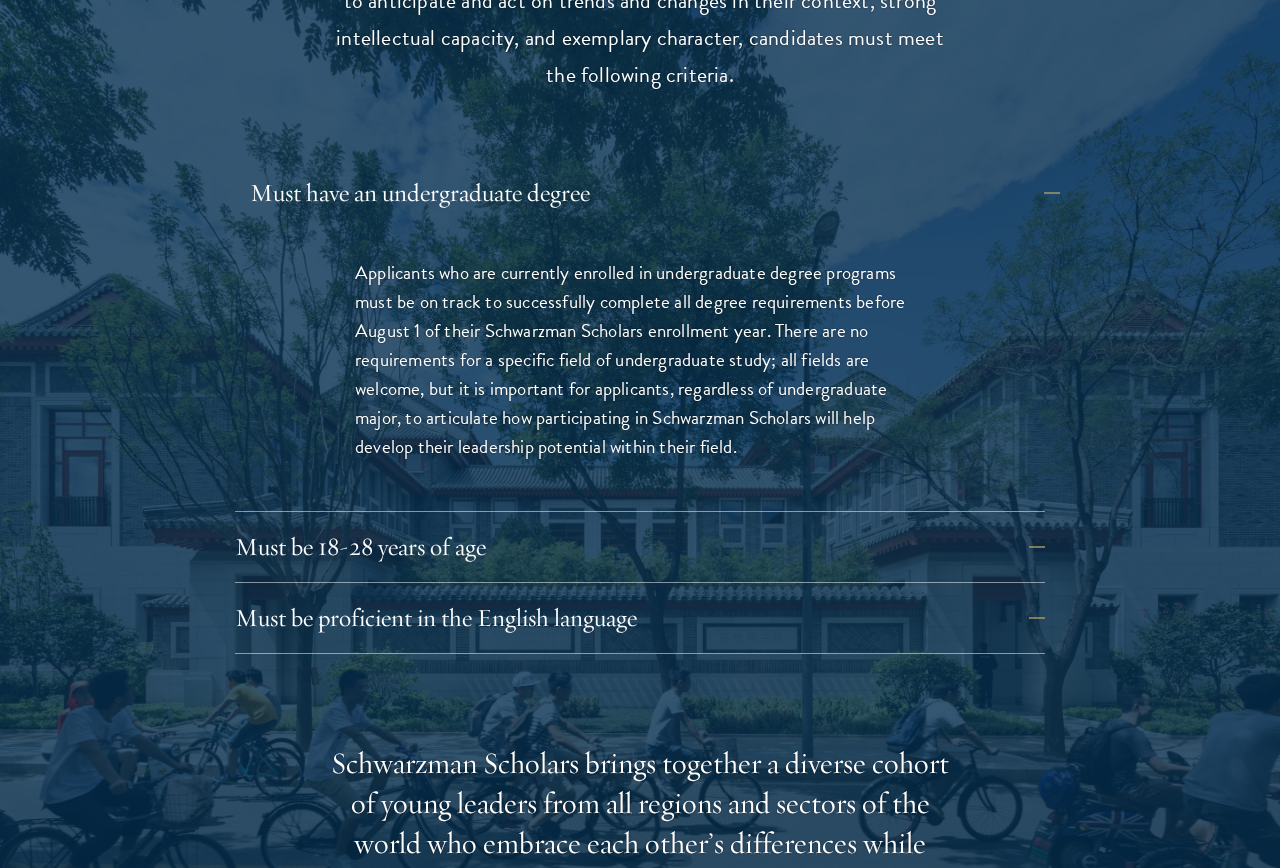 click on "Must have an undergraduate degree" at bounding box center [655, 193] 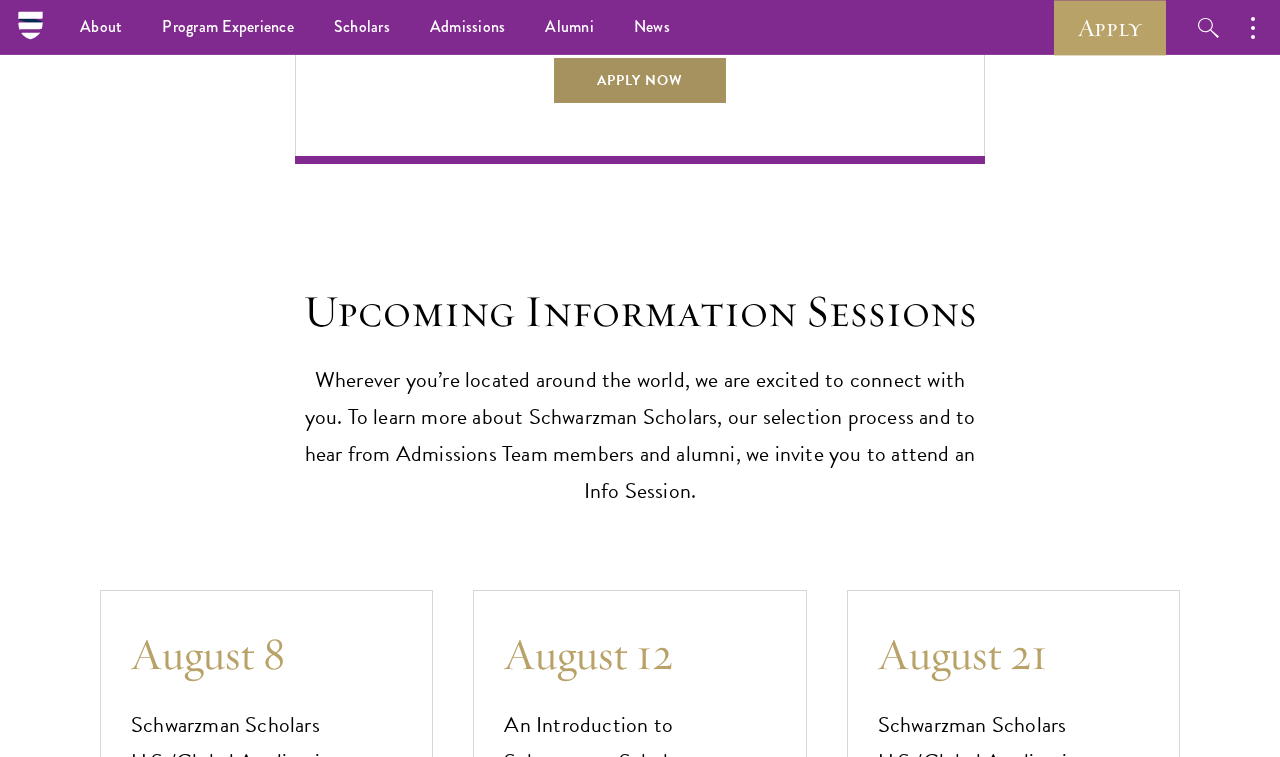 scroll, scrollTop: 4873, scrollLeft: 0, axis: vertical 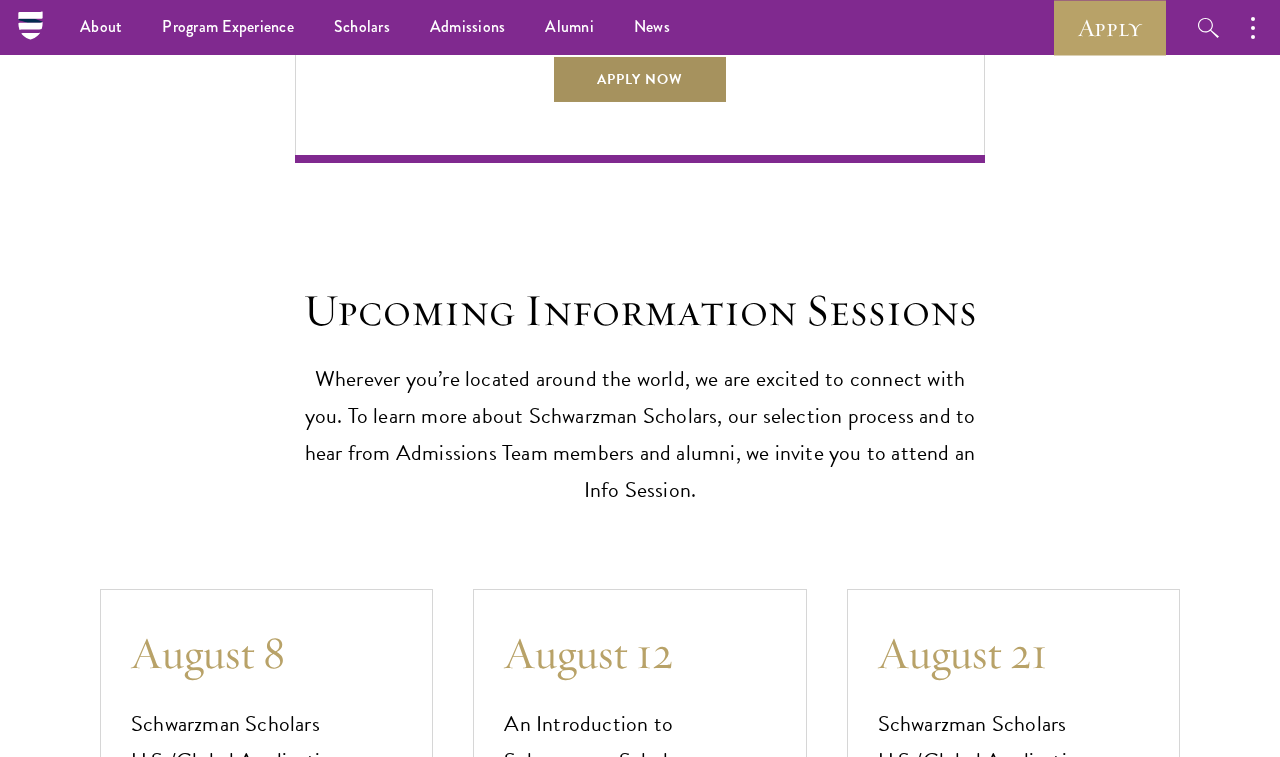 click on "Apply Now" at bounding box center (640, 79) 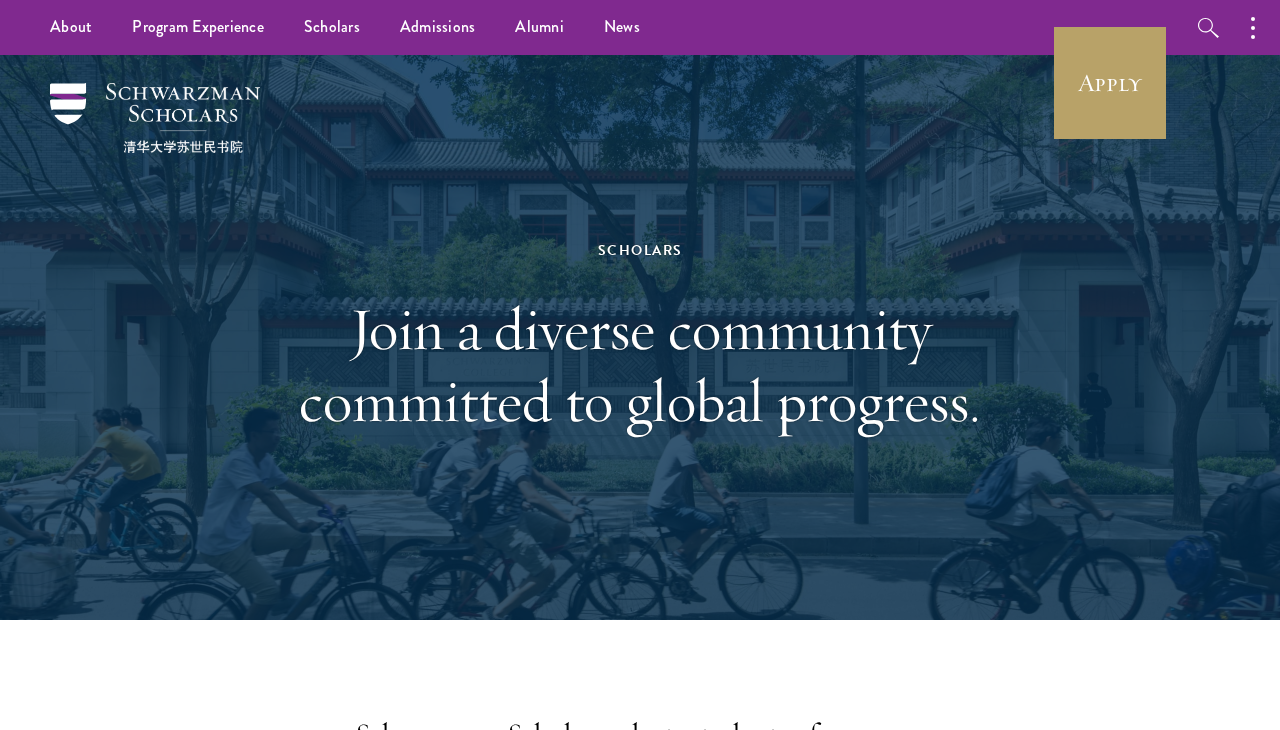 scroll, scrollTop: 0, scrollLeft: 0, axis: both 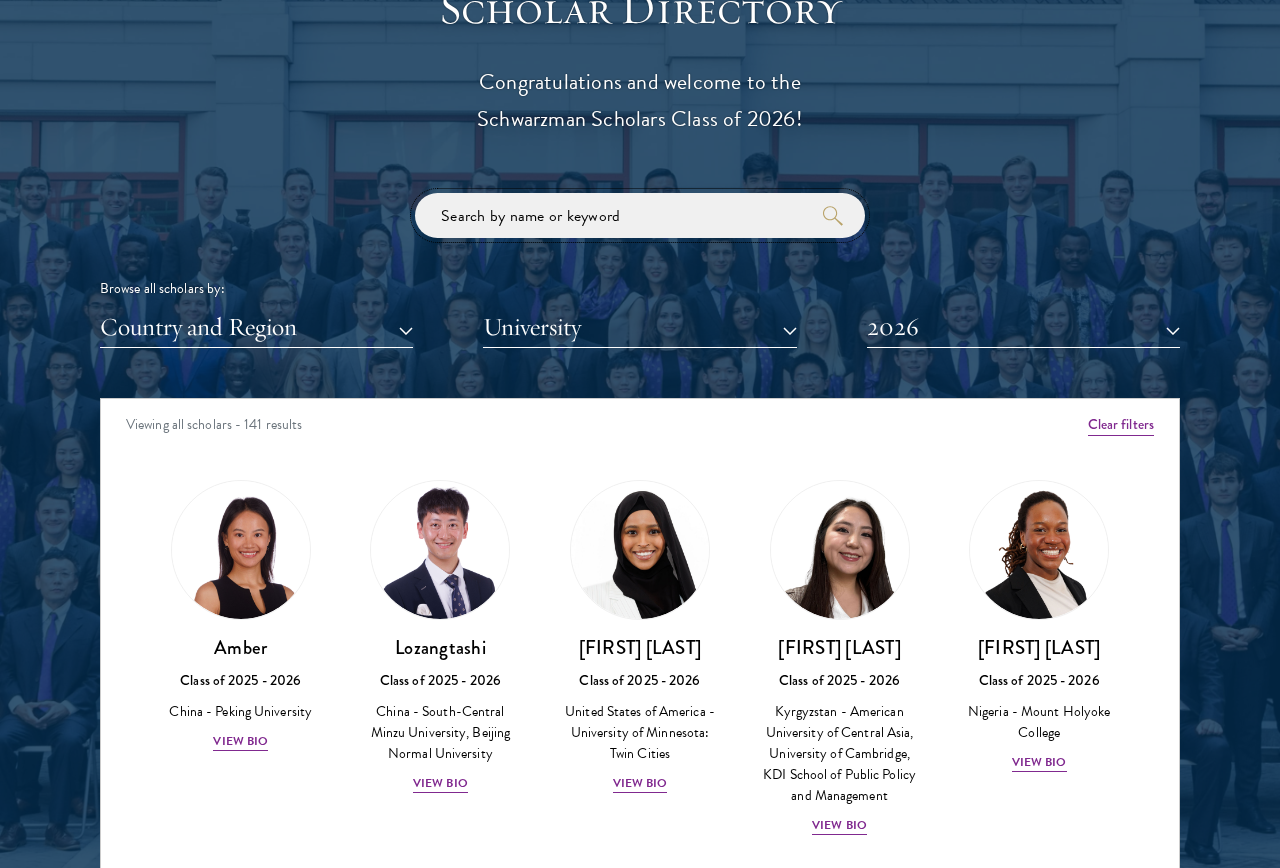 click at bounding box center (640, 215) 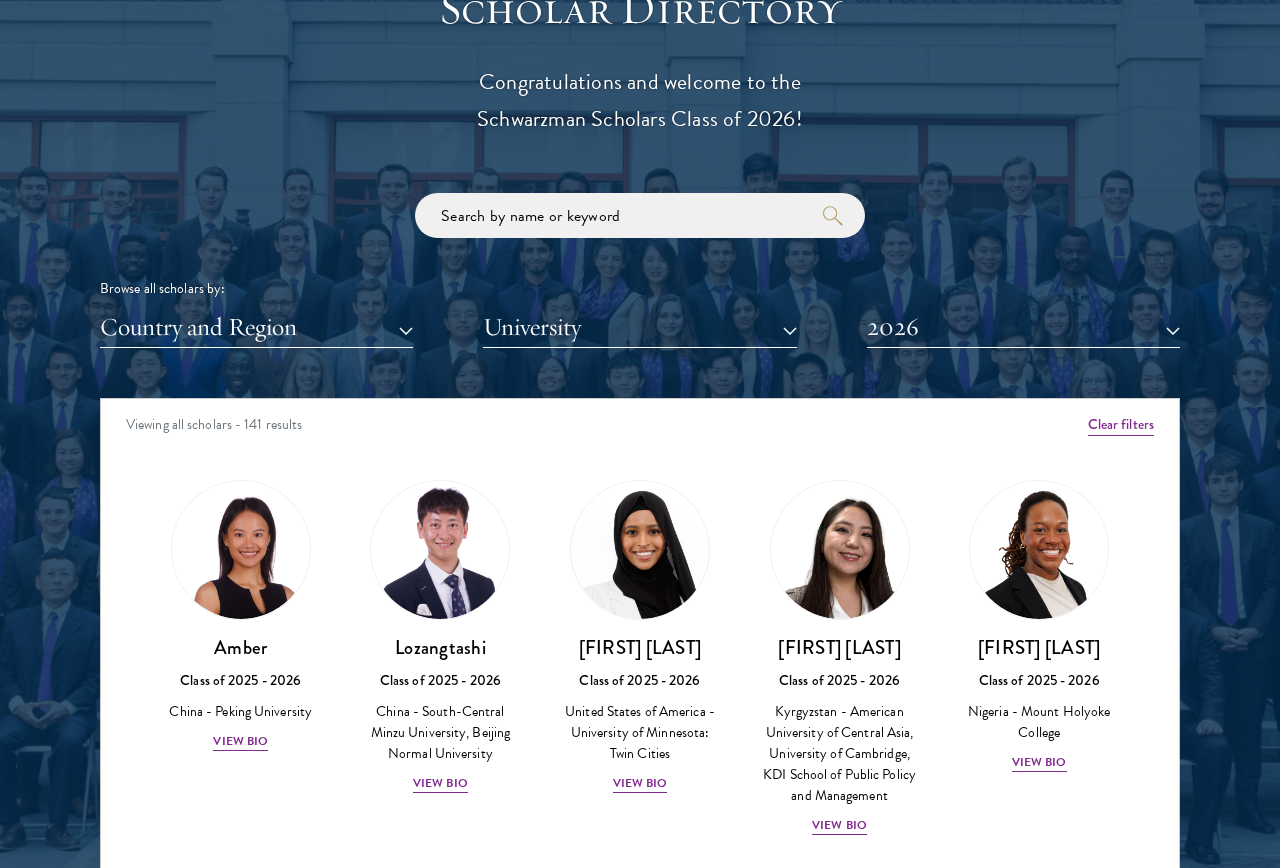 click on "University" at bounding box center (639, 327) 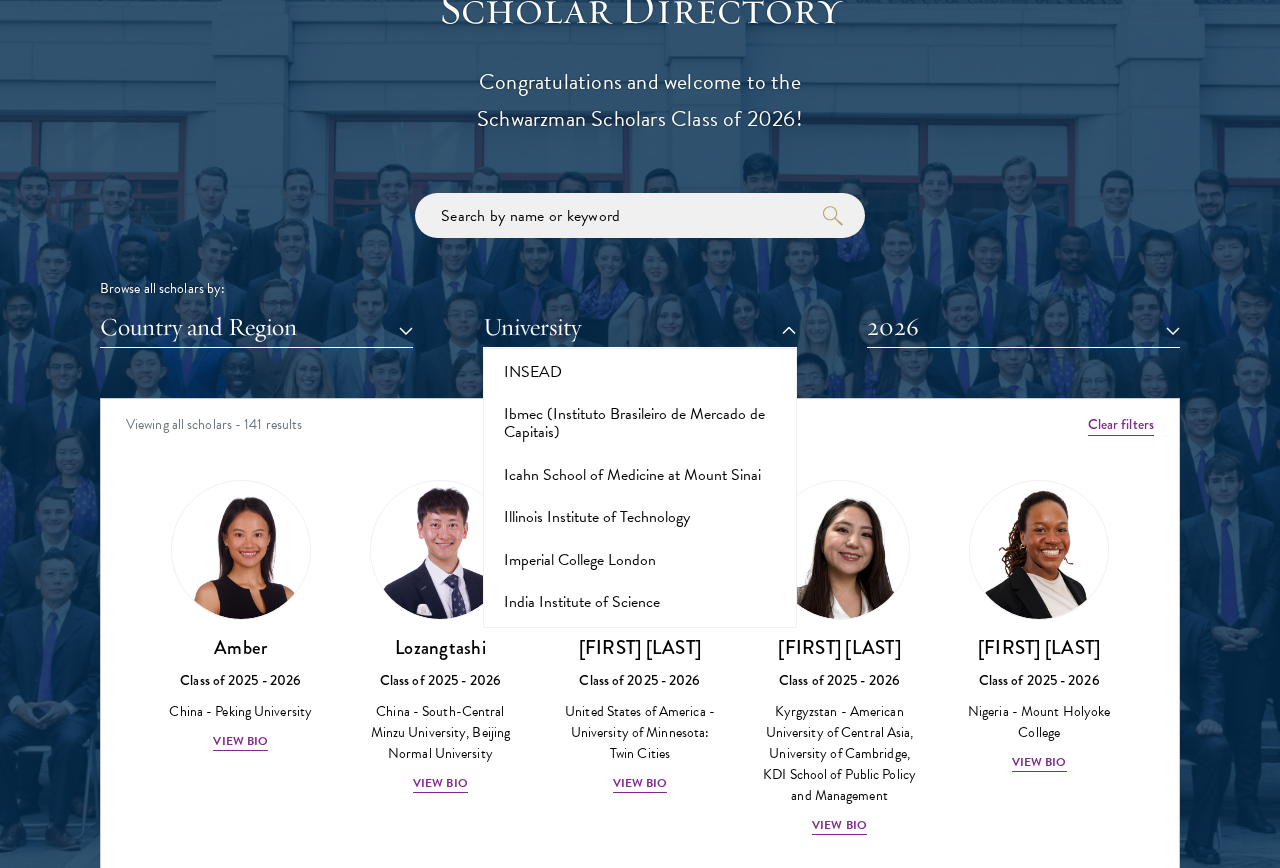scroll, scrollTop: 5729, scrollLeft: 0, axis: vertical 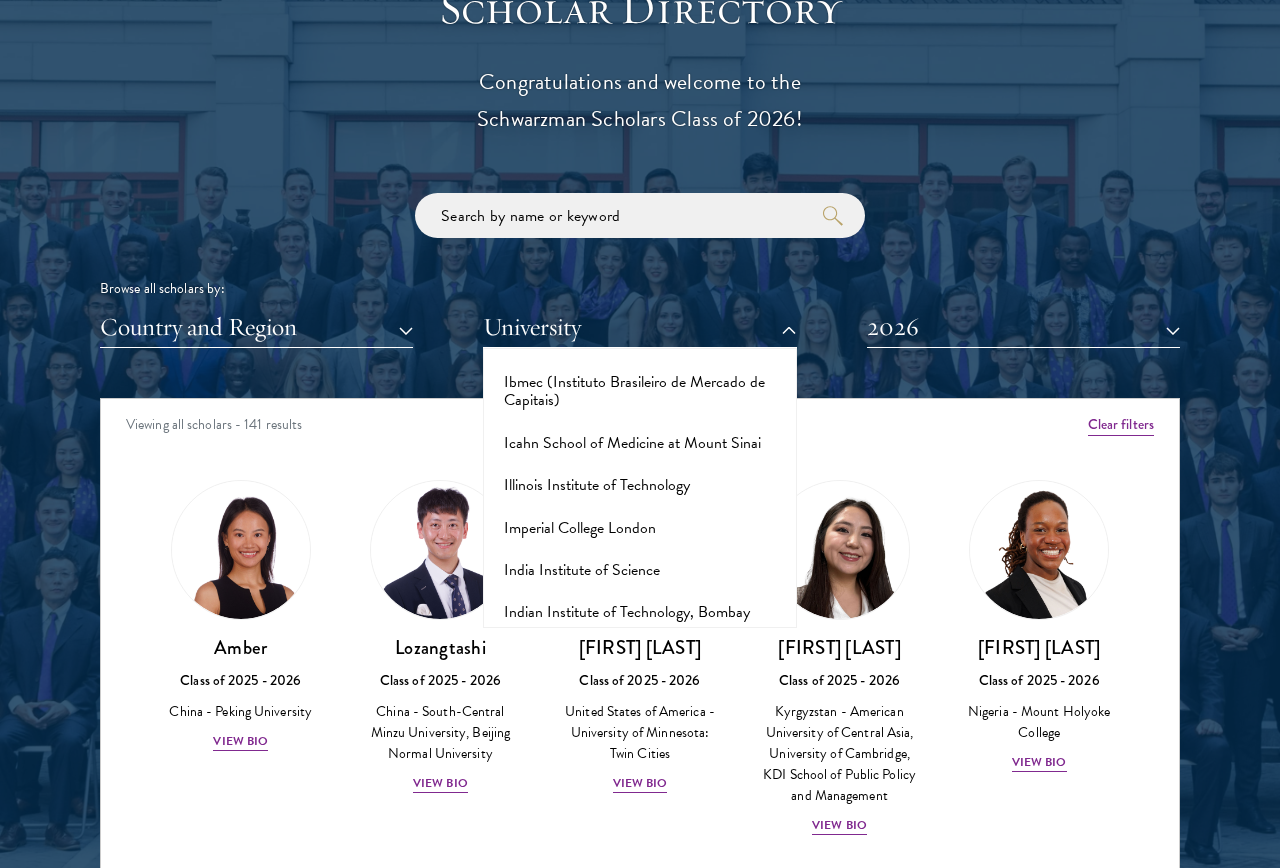 click on "2026" at bounding box center (1023, 327) 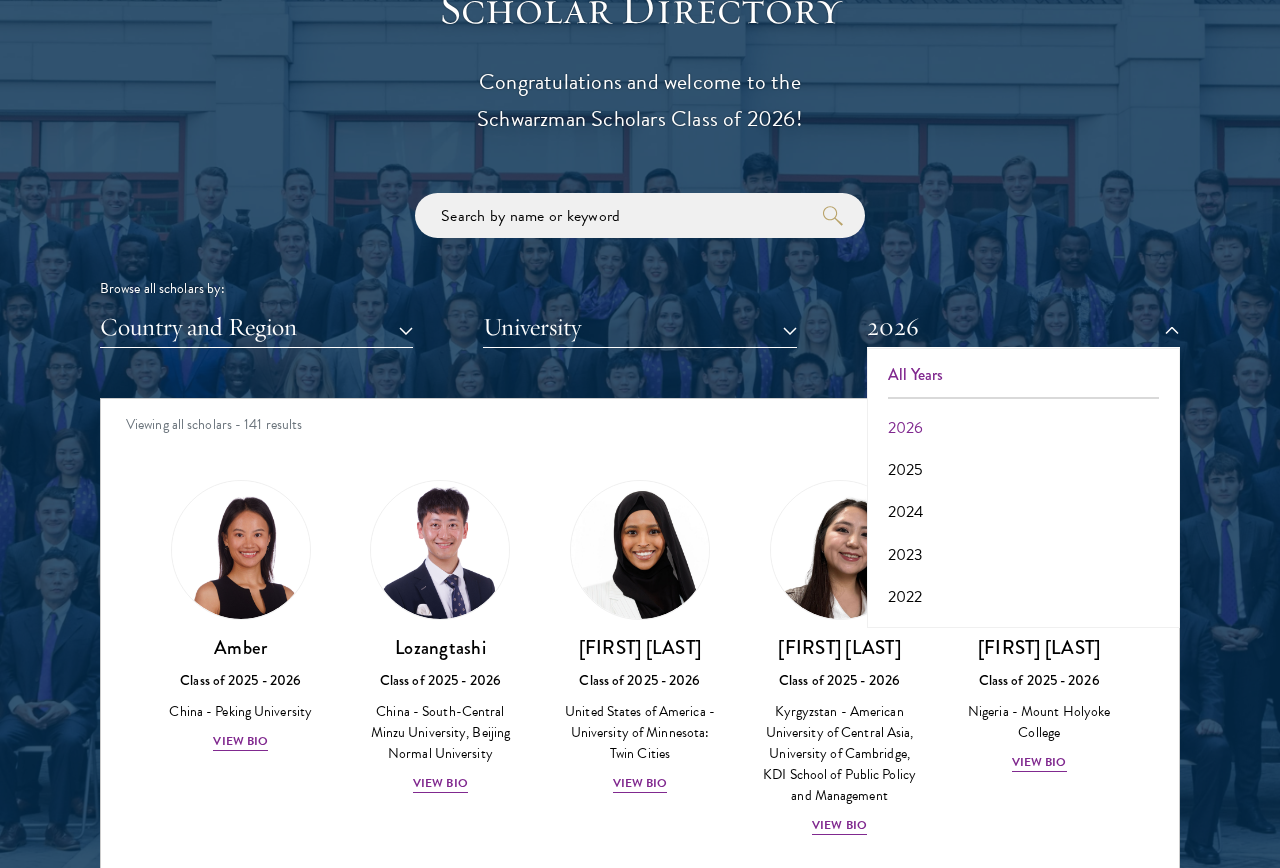 click on "All Years" at bounding box center (1023, 375) 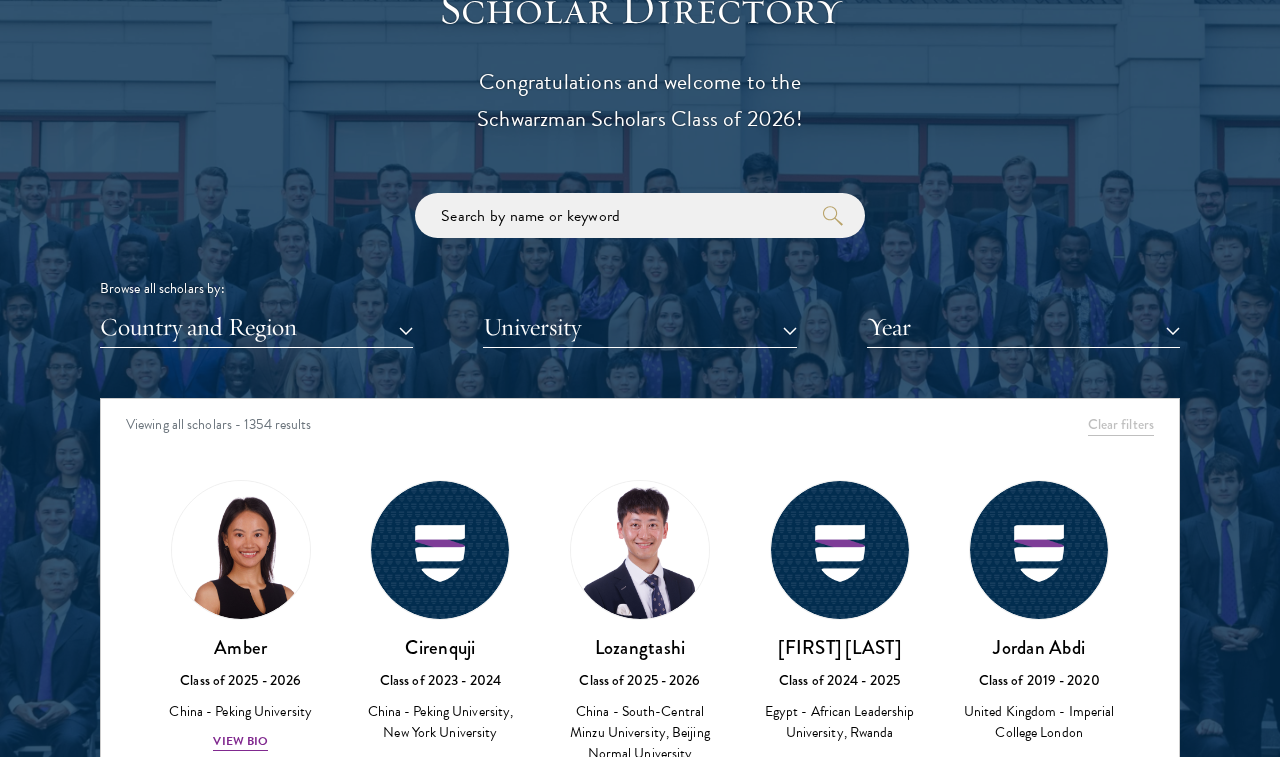 scroll, scrollTop: 2182, scrollLeft: 0, axis: vertical 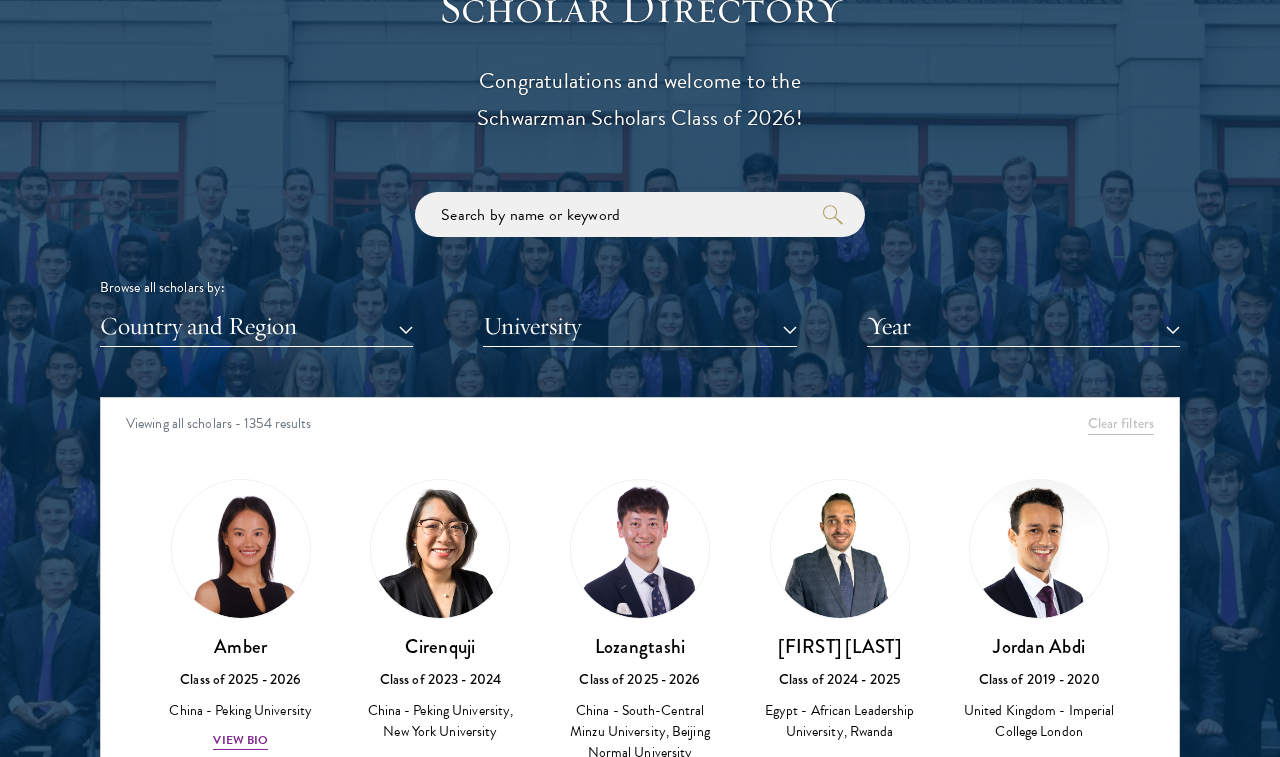 click on "University" at bounding box center [639, 326] 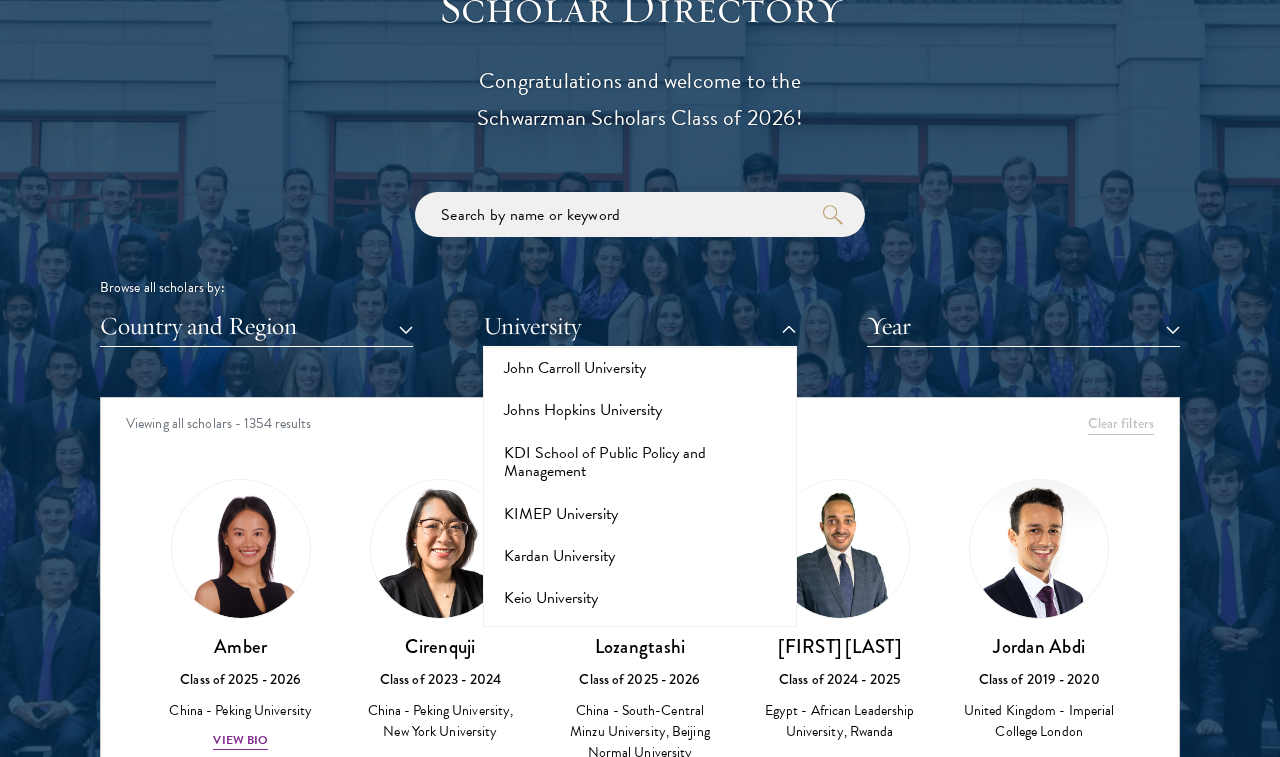 scroll, scrollTop: 6743, scrollLeft: 0, axis: vertical 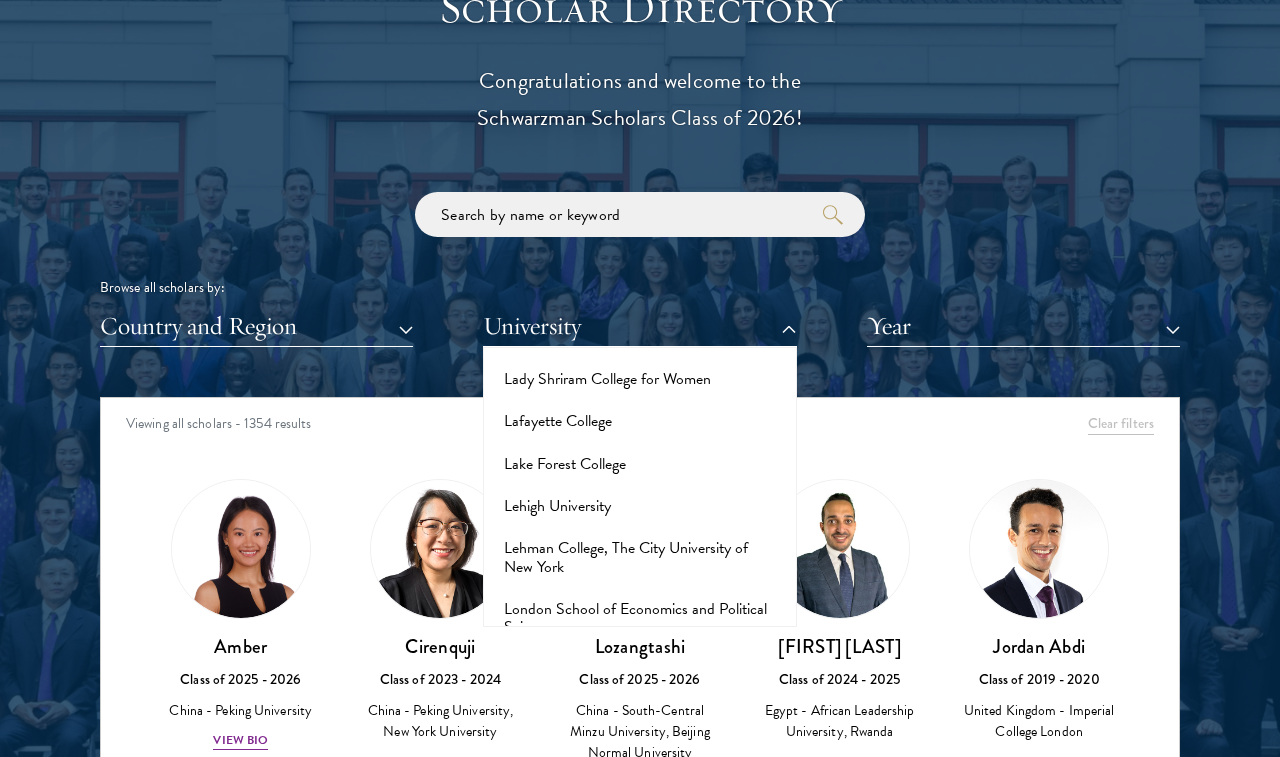click on "Scholar Directory
Congratulations and welcome to the
Schwarzman Scholars Class of 2026!
Browse all scholars by:
Country and Region
All Countries and Regions
Afghanistan
Antigua and Barbuda
Argentina
Armenia
Australia
Austria
Azerbaijan
Bangladesh
Belarus
Benin
Bosnia and Herzegovina
Botswana
Brazil
Burkina Faso
Burundi
Cameroon
Canada
Chile
China
Colombia
cote D'Ivoire
Croatia
Denmark Ecuador Egypt" at bounding box center [640, 488] 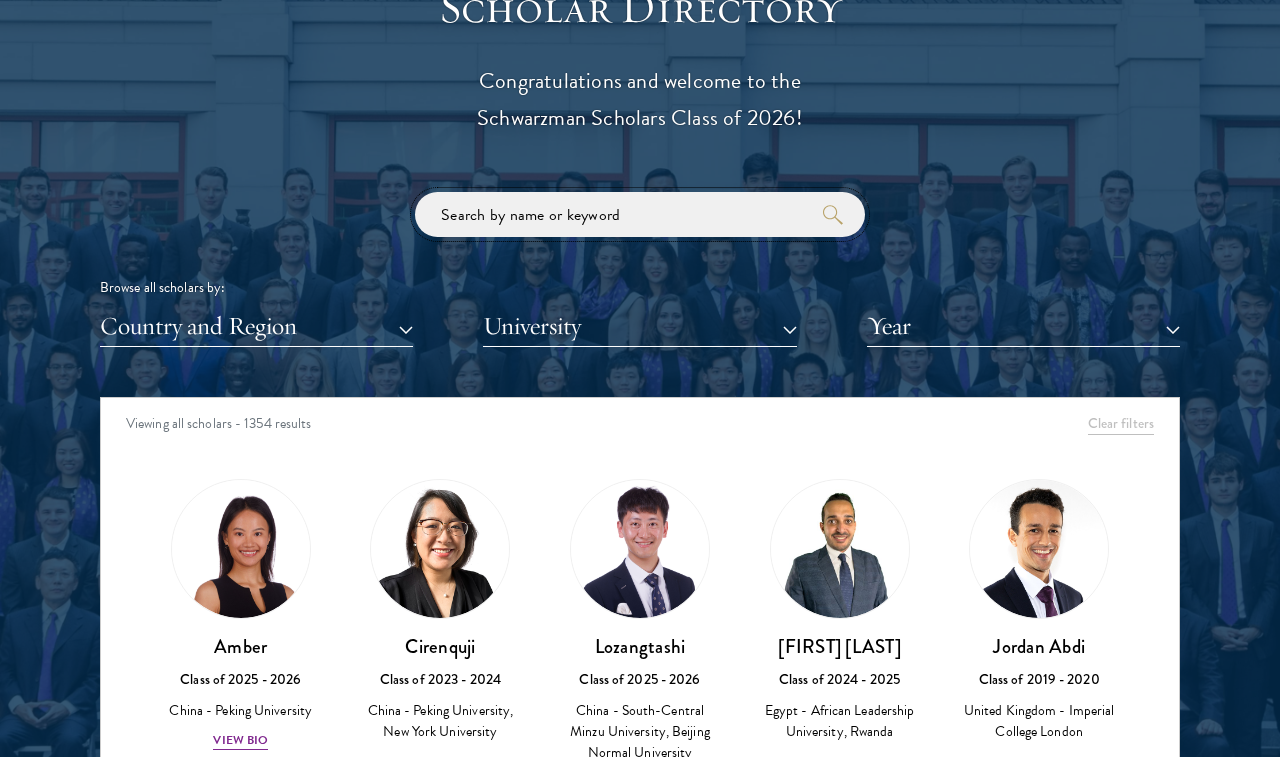 click at bounding box center [640, 214] 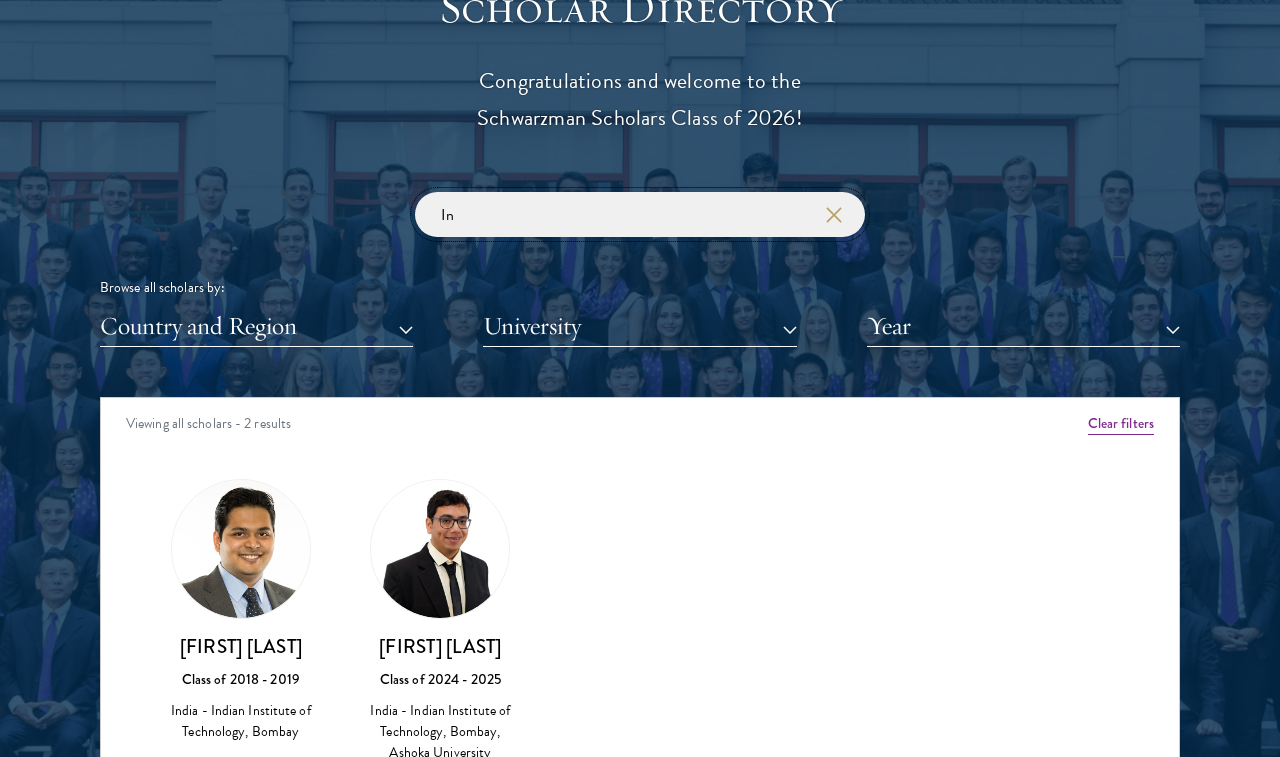 type on "I" 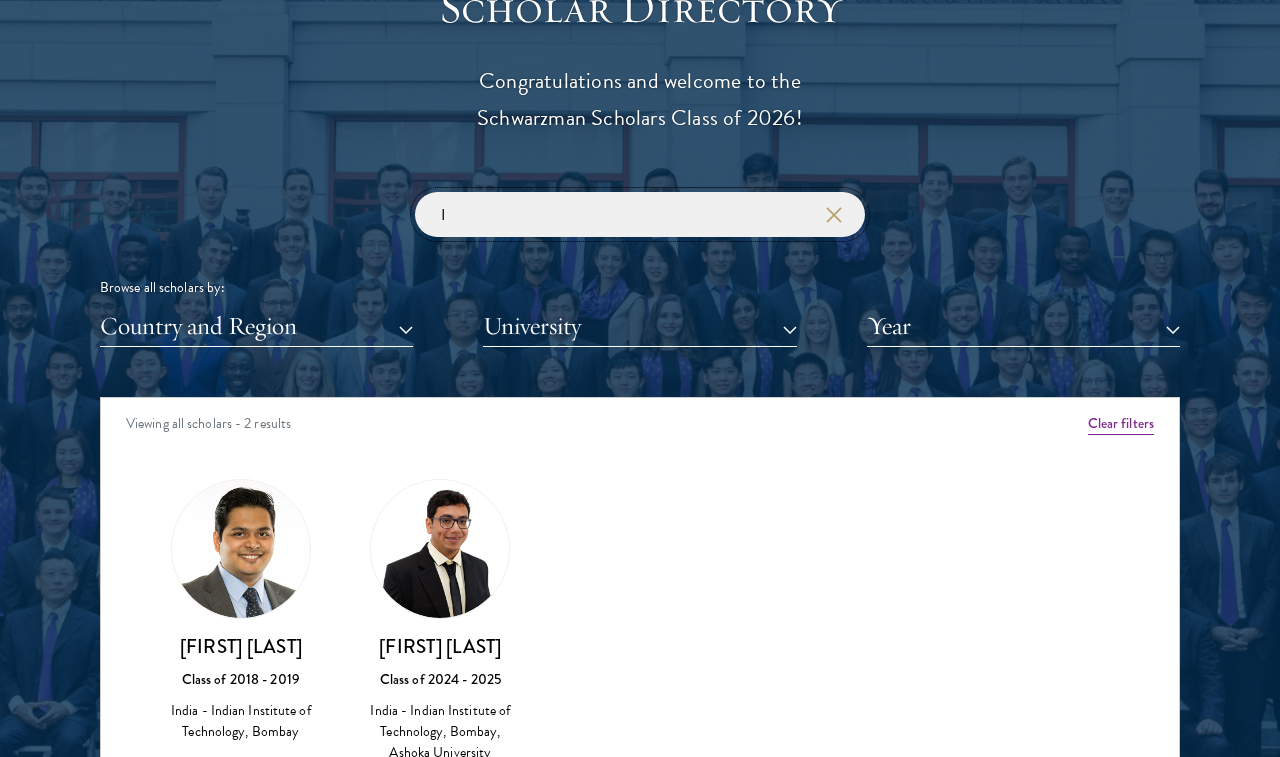 type 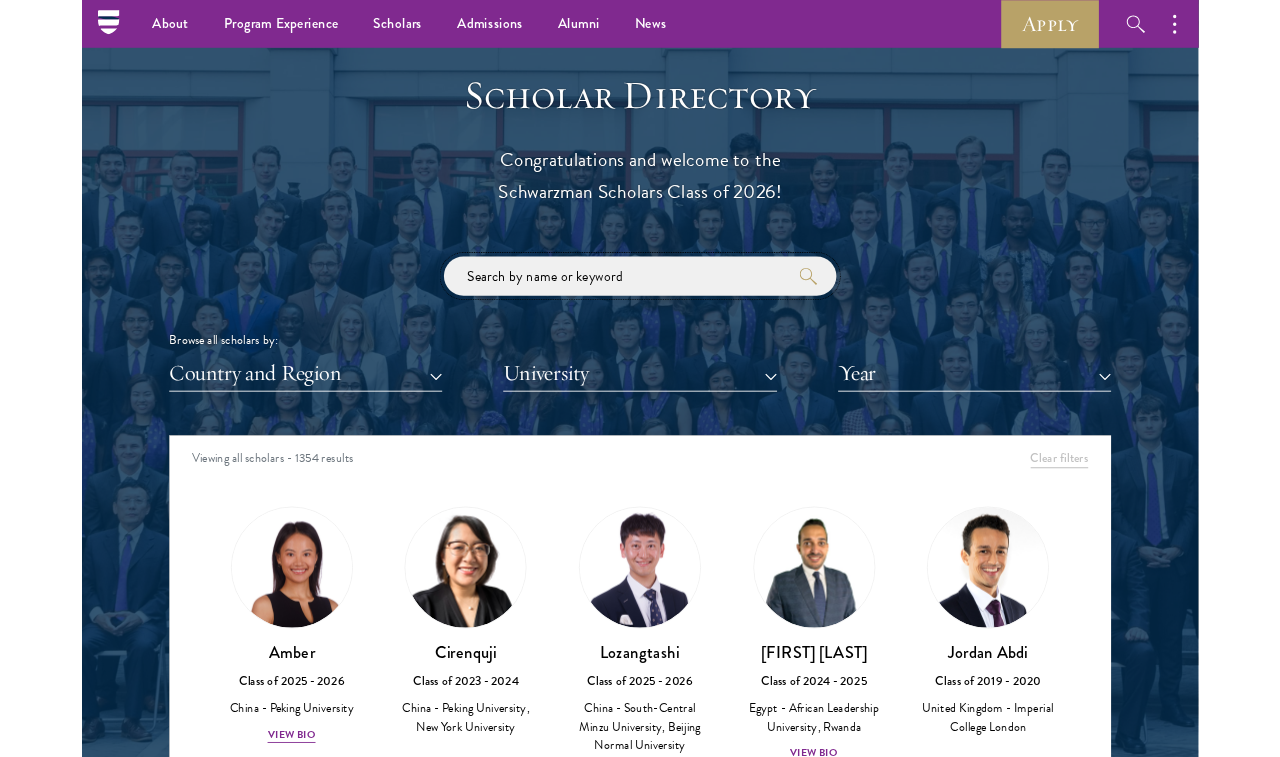scroll, scrollTop: 2030, scrollLeft: 0, axis: vertical 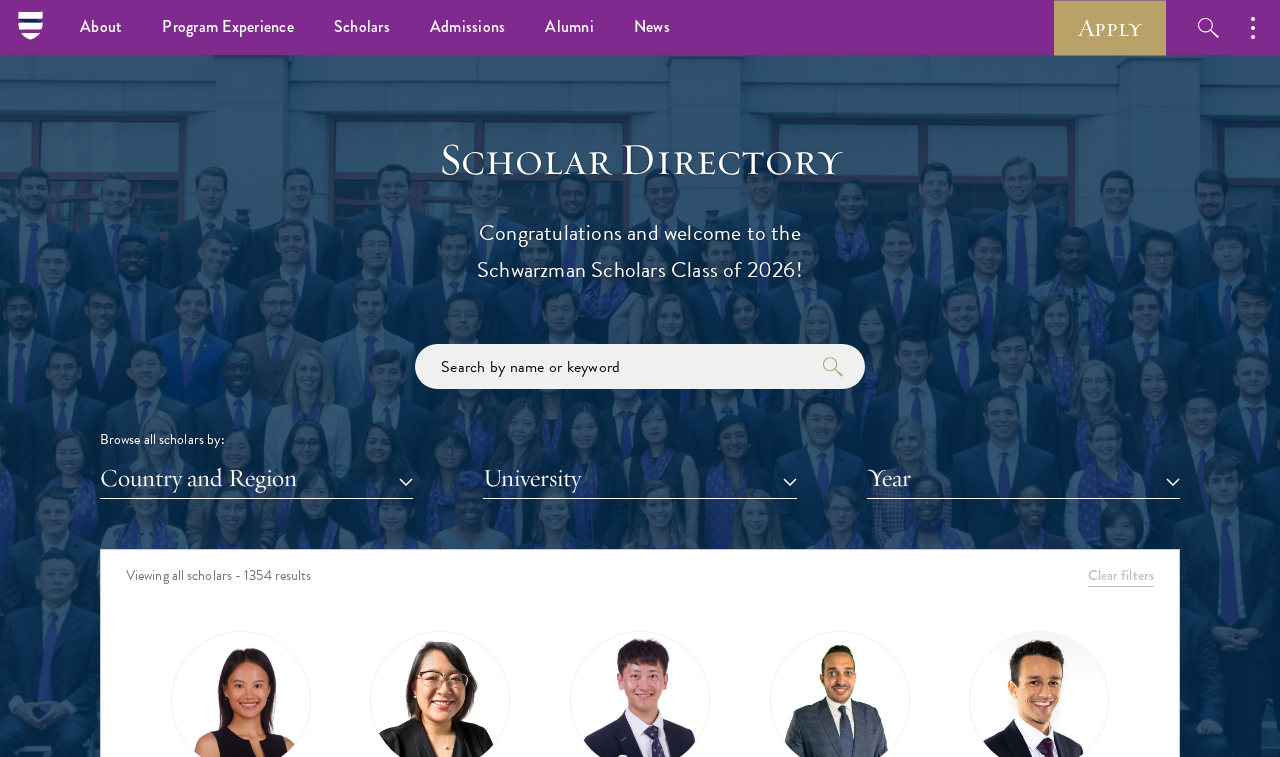 click on "Year" at bounding box center [1023, 478] 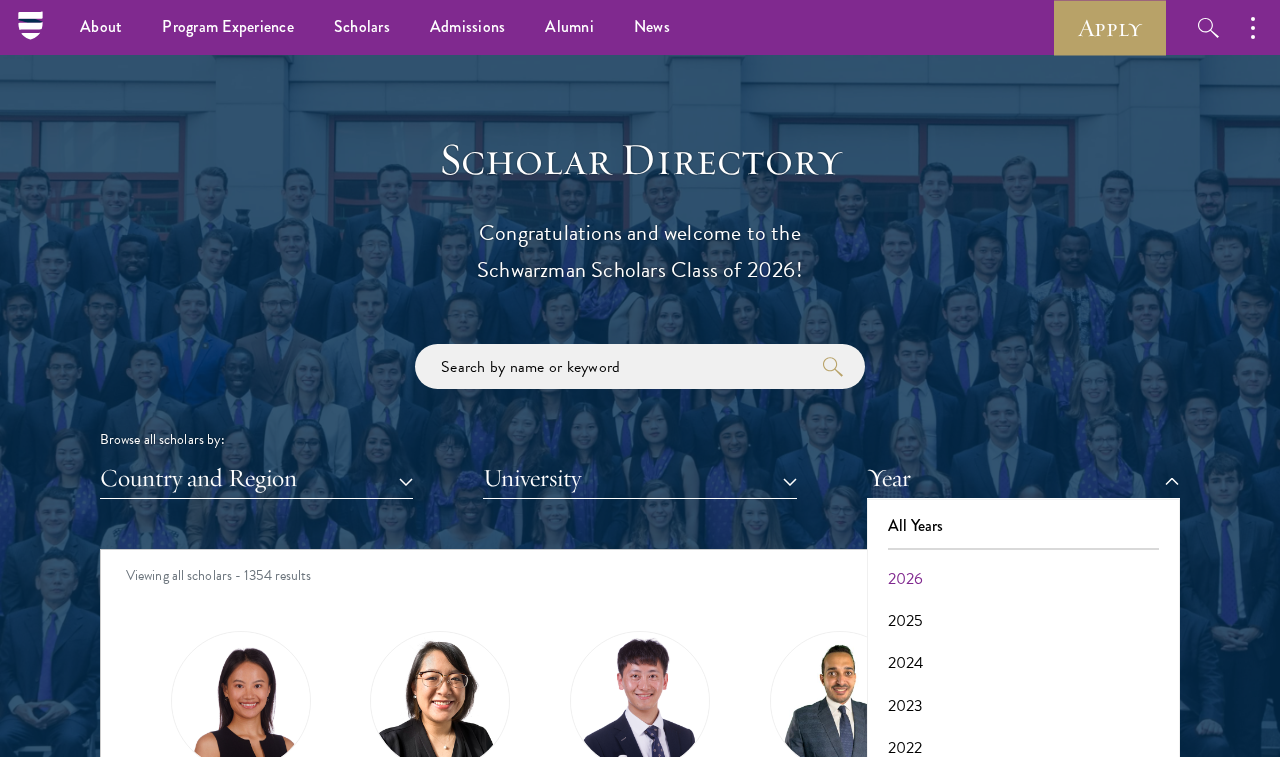 click on "2026" at bounding box center (1023, 579) 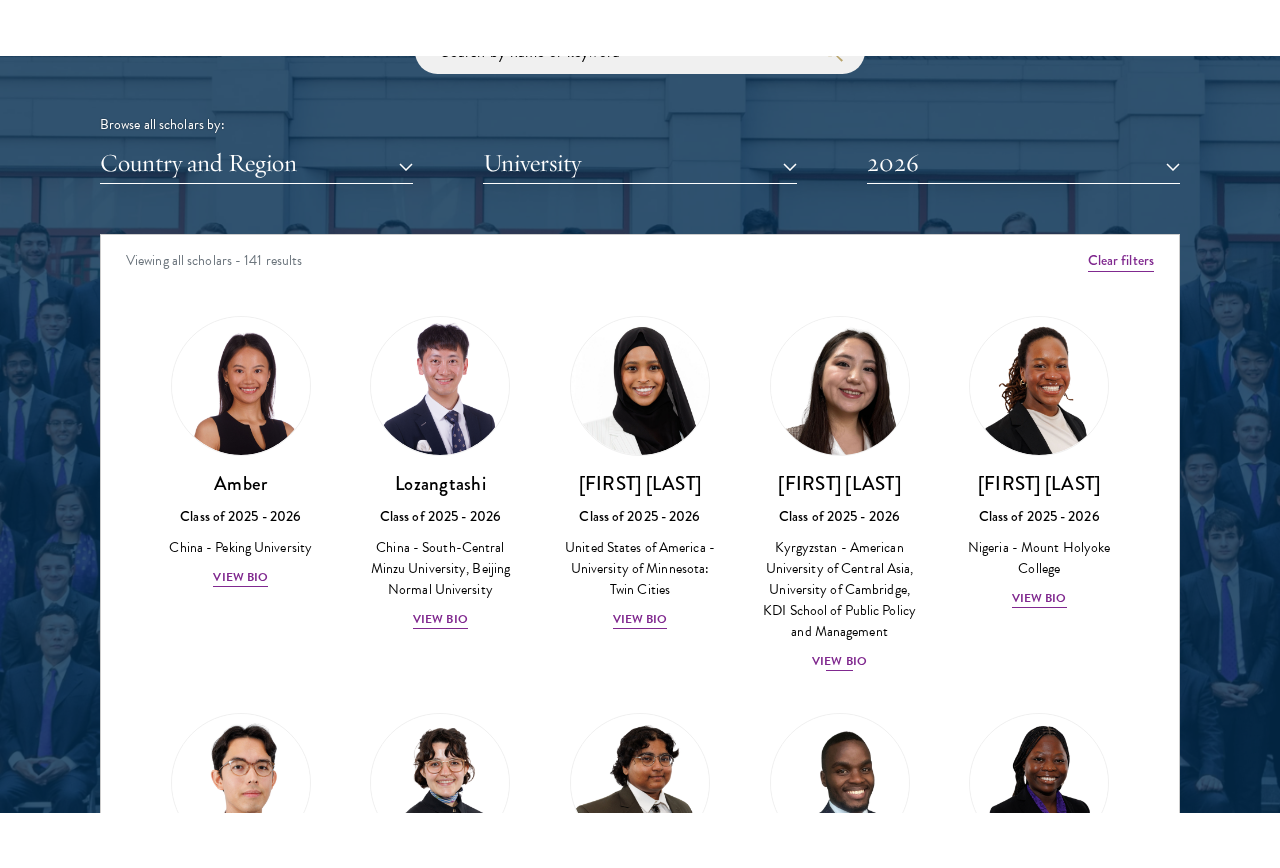 scroll, scrollTop: 2406, scrollLeft: 0, axis: vertical 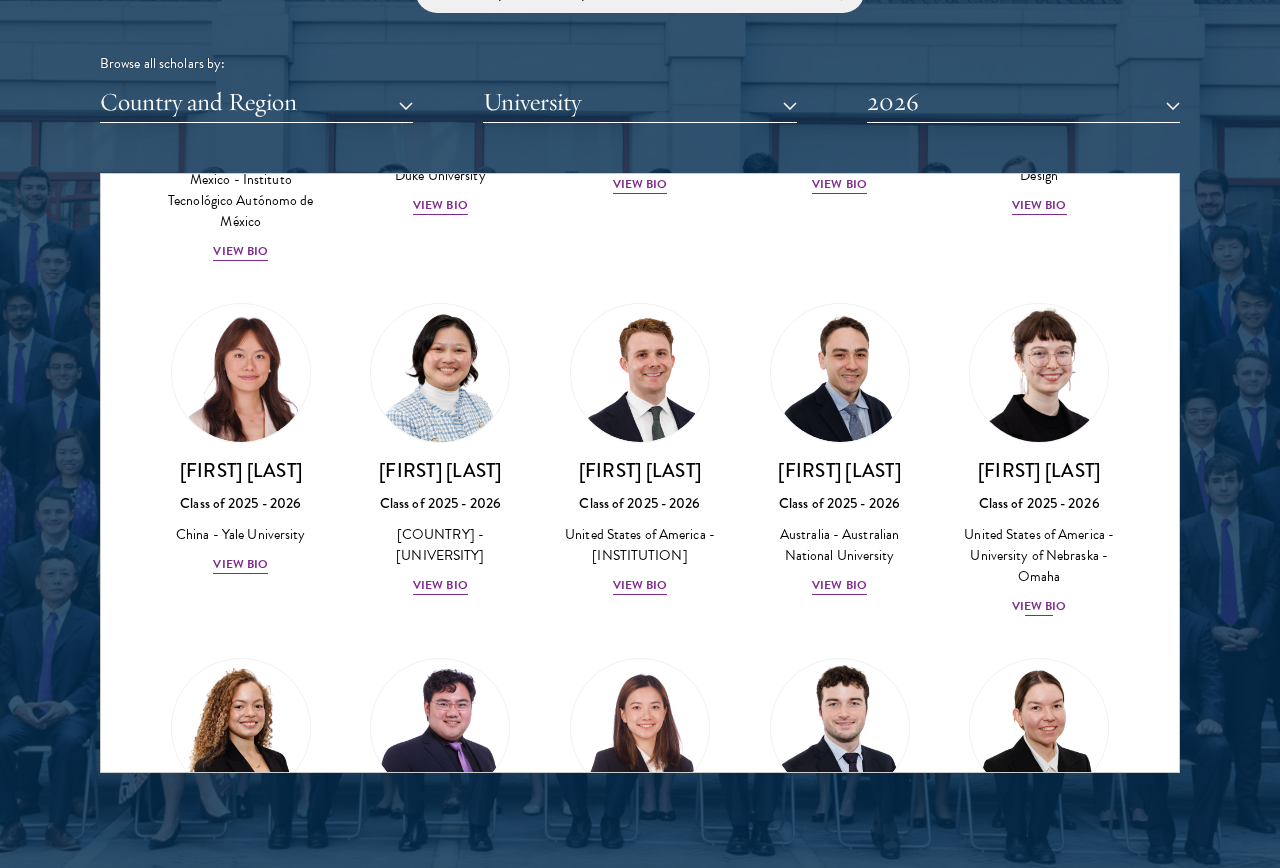 click on "[FIRST] [LAST]
Class of [YEAR] - [YEAR]
United States of America - [INSTITUTION]
View Bio" at bounding box center (1039, 538) 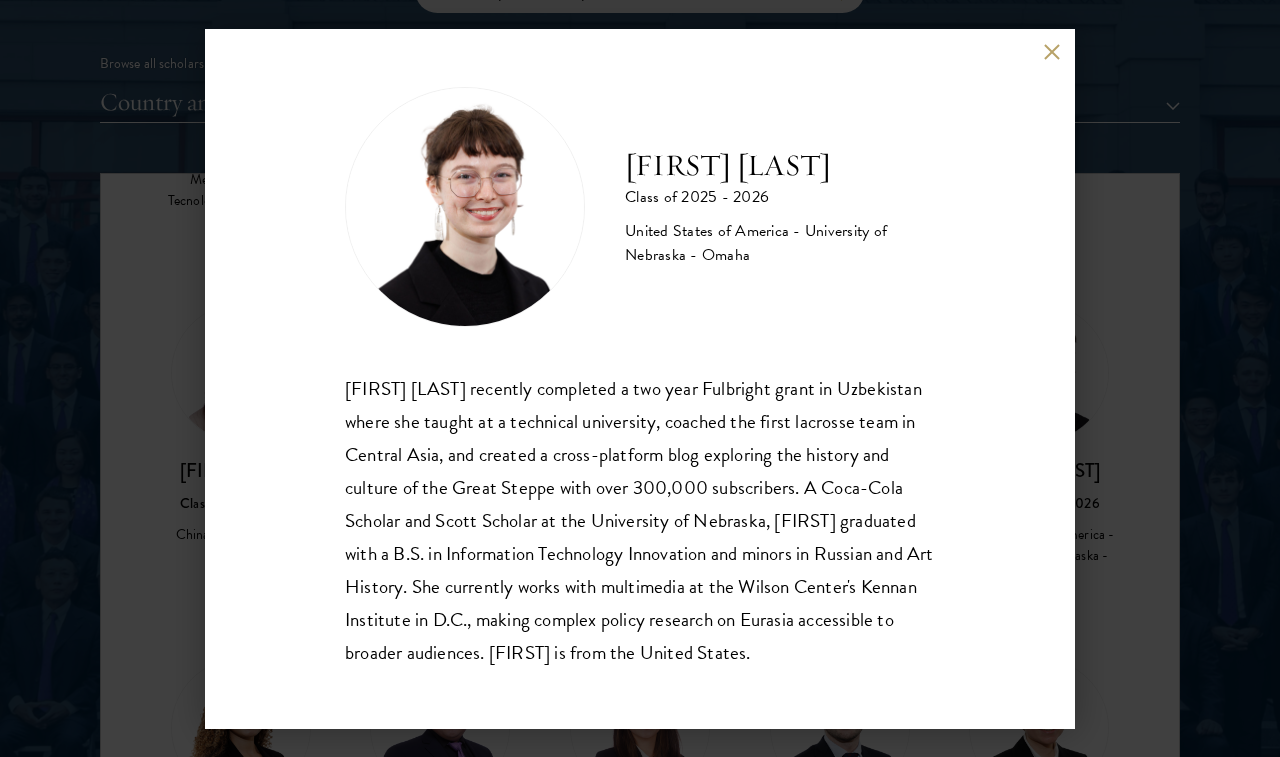 scroll, scrollTop: 2, scrollLeft: 0, axis: vertical 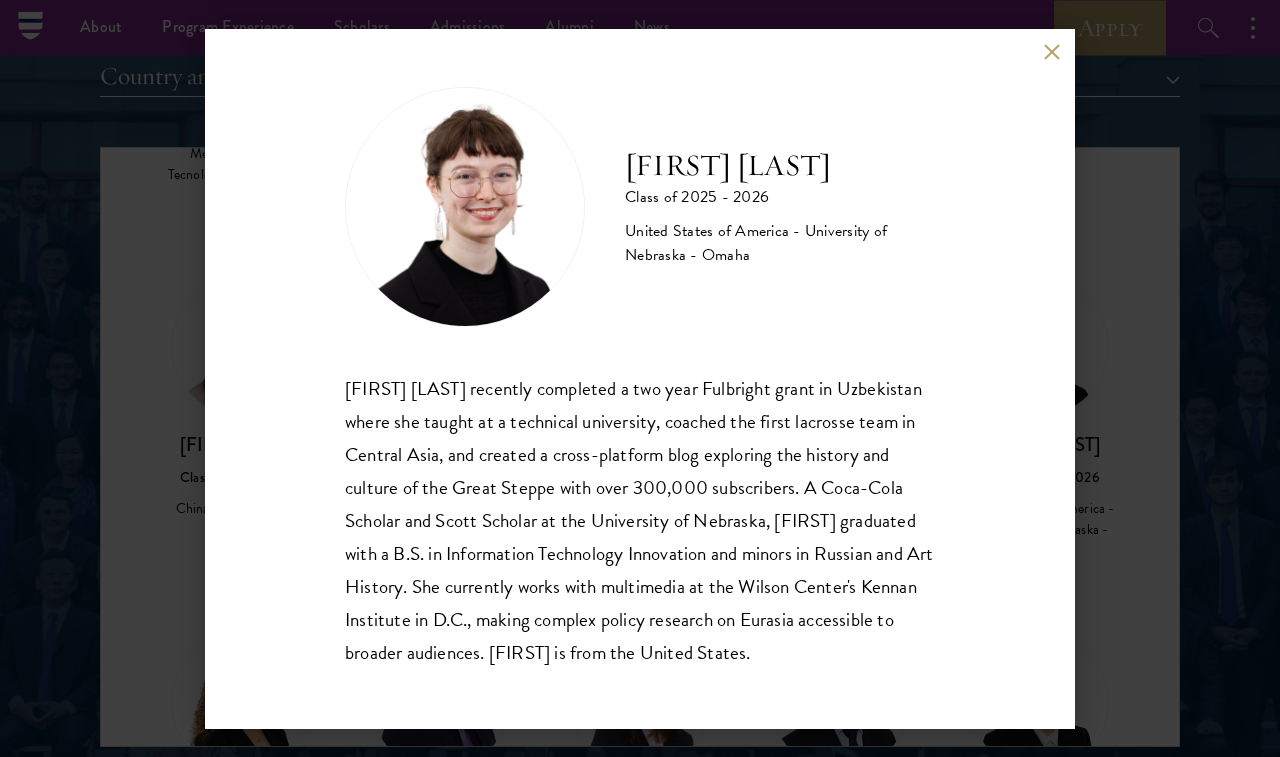 click on "[FIRST] [LAST] recently completed a two year Fulbright grant in Uzbekistan where she taught at a technical university, coached the first lacrosse team in Central Asia, and created a cross-platform blog exploring the history and culture of the Great Steppe with over 300,000 subscribers. A Coca-Cola Scholar and Scott Scholar at the University of Nebraska, [FIRST] graduated with a B.S. in Information Technology Innovation and minors in Russian and Art History. She currently works with multimedia at the Wilson Center's Kennan Institute in D.C., making complex policy research on Eurasia accessible to broader audiences. [FIRST] is from the [COUNTRY]." at bounding box center [640, 378] 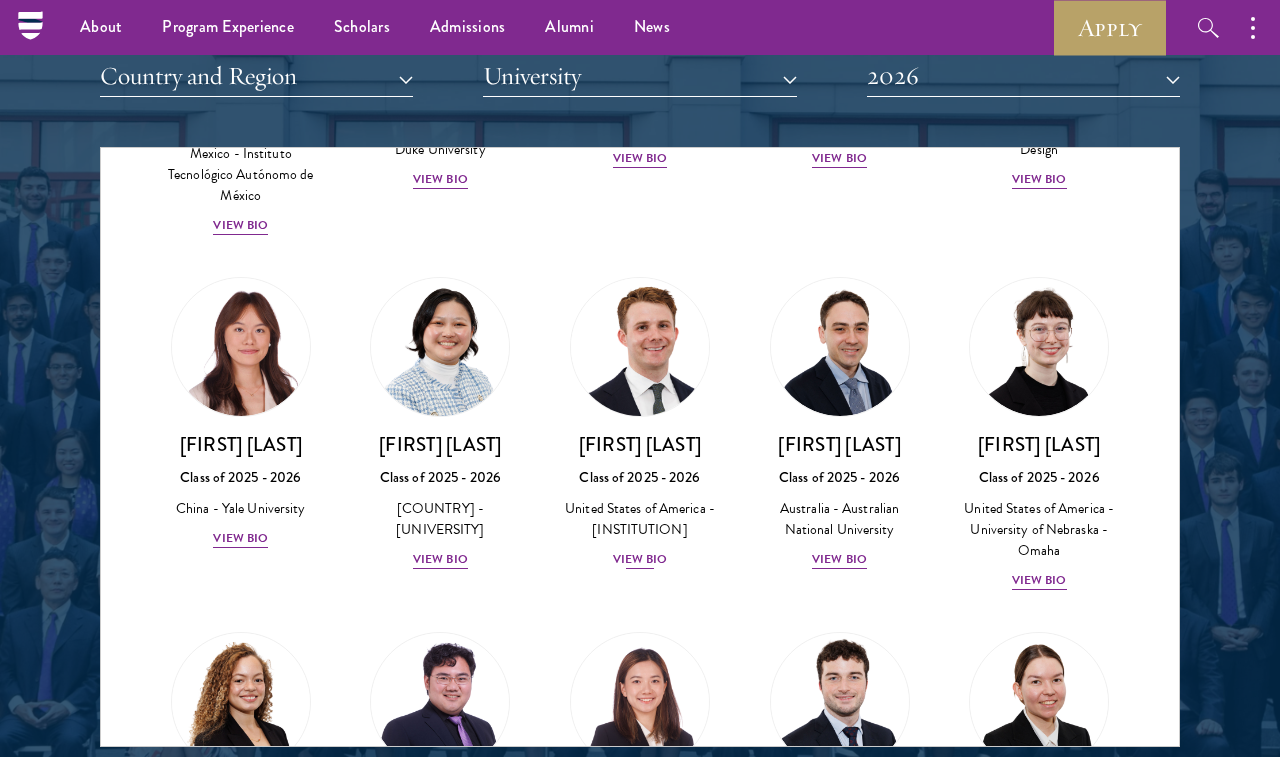 click on "[FIRST] [LAST]
Class of [YEAR] - [YEAR]
United States of America - [INSTITUTION]
View Bio" at bounding box center [640, 501] 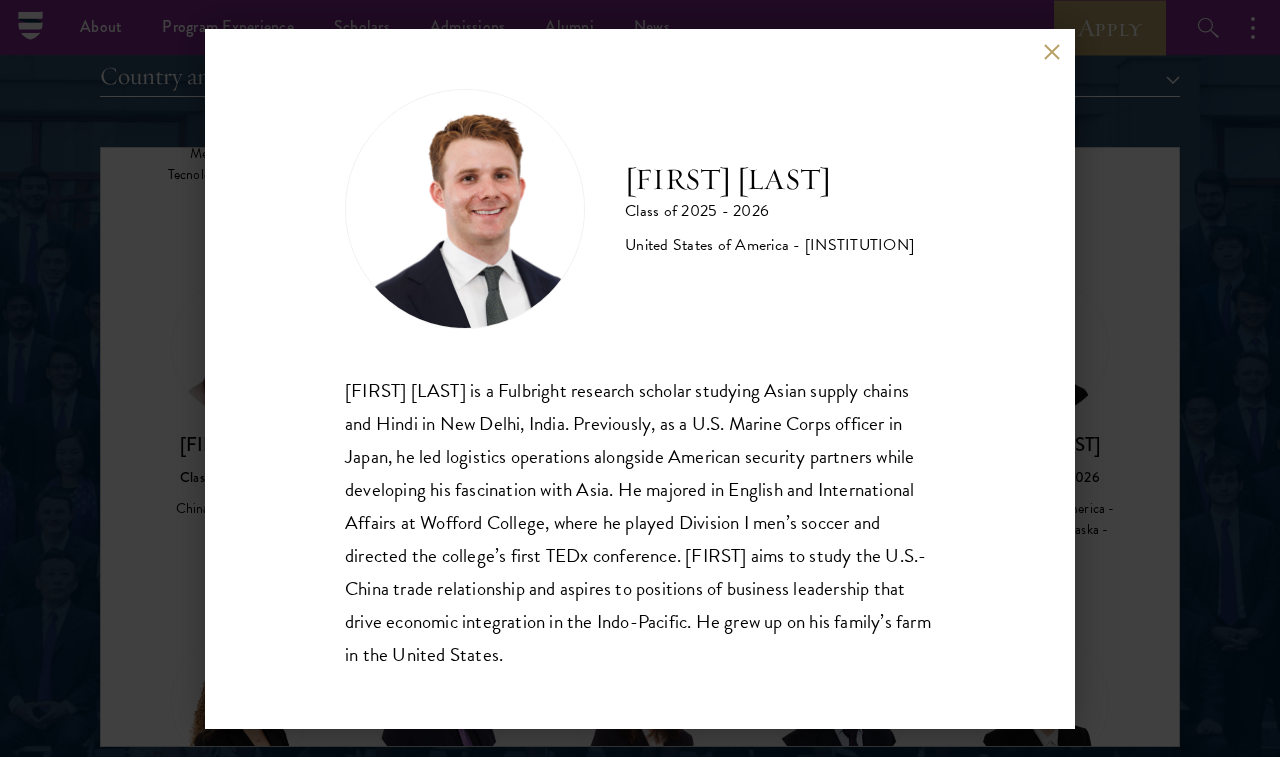click on "[FIRST] [LAST]
Class of 2025 - 2026
United States of America - Wofford College
[FIRST] [LAST] is a Fulbright research scholar studying Asian supply chains and Hindi in New Delhi, India. Previously, as a U.S. Marine Corps officer in Japan, he led logistics operations alongside American security partners while developing his fascination with Asia. He majored in English and International Affairs at Wofford College, where he played Division I men’s soccer and directed the college’s first TEDx conference. [FIRST] aims to study the U.S.-China trade relationship and aspires to positions of business leadership that drive economic integration in the Indo-Pacific. He grew up on his family’s farm in the United States." at bounding box center [640, 378] 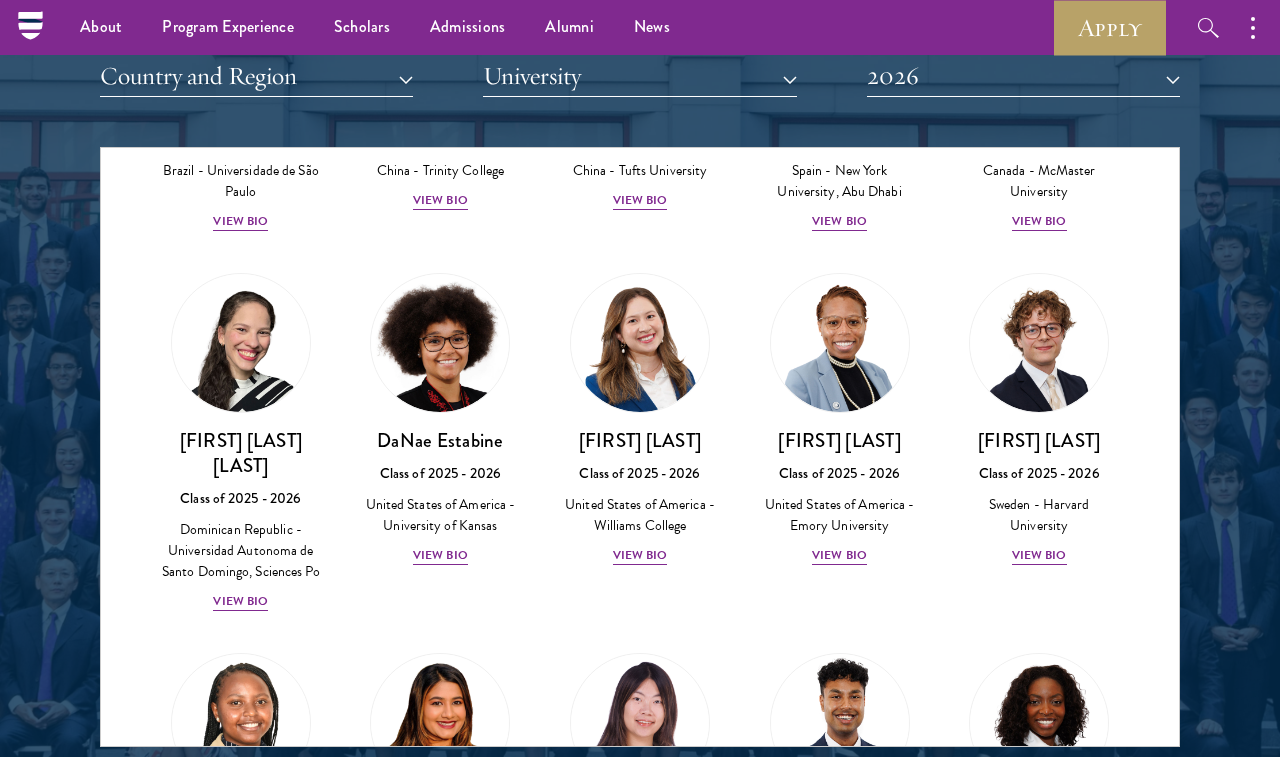 scroll, scrollTop: 2534, scrollLeft: 0, axis: vertical 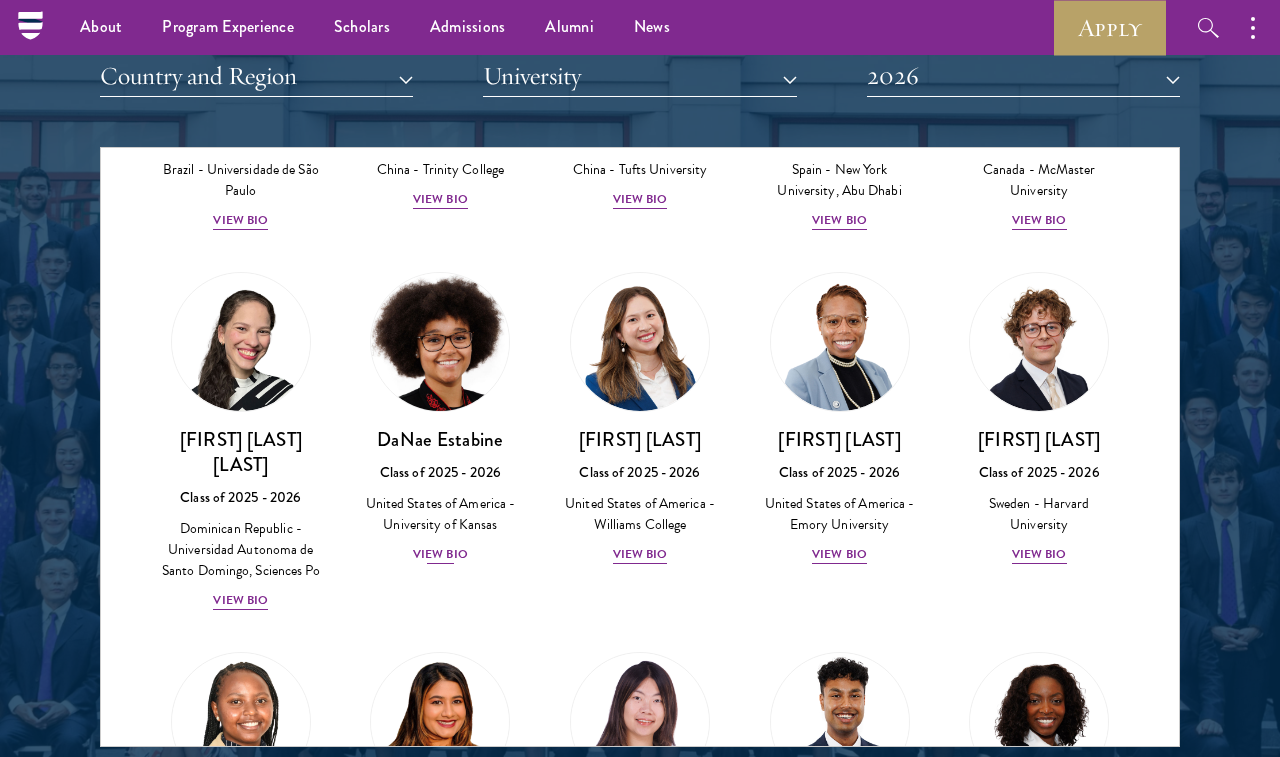 click on "View Bio" at bounding box center [440, 554] 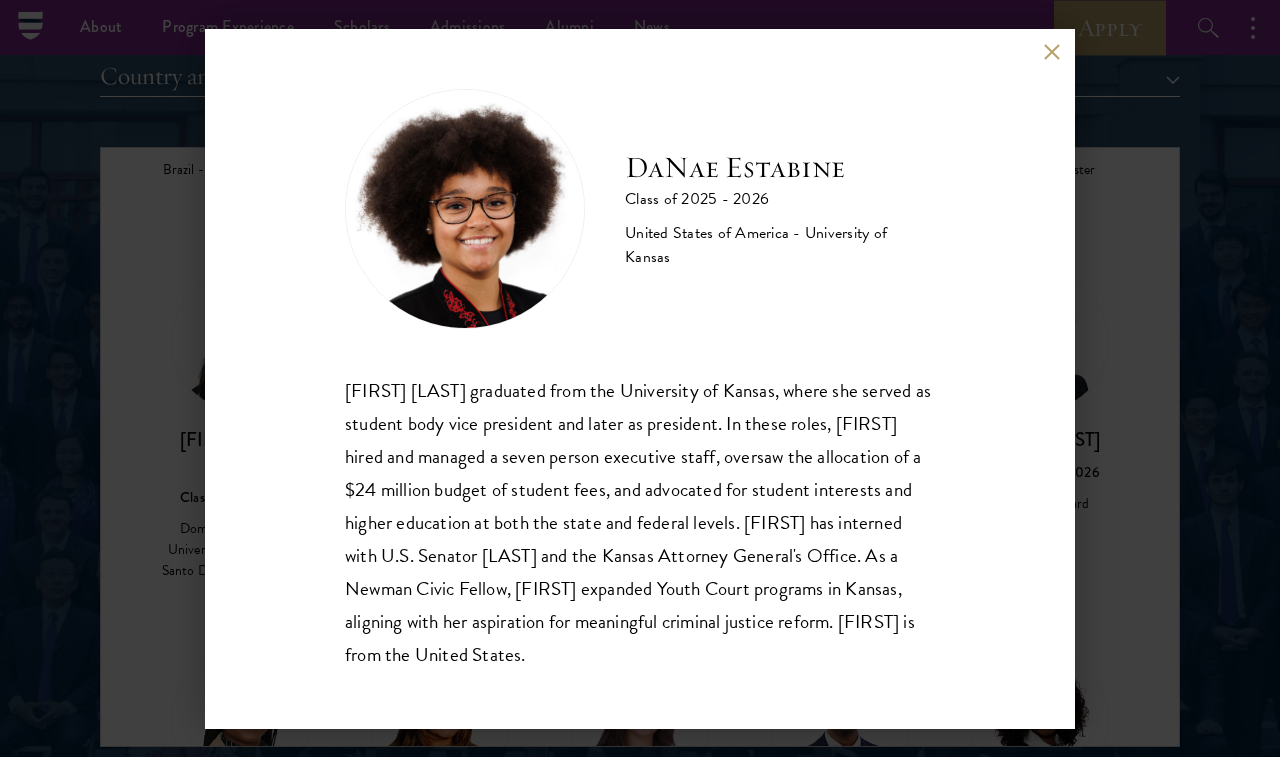 click on "[FIRST] [LAST]
Class of 2025 - 2026
United States of America - University of Kansas
[FIRST] [LAST] graduated from the University of Kansas, where she served as student body vice president and later as president. In these roles, [FIRST] hired and managed a seven person executive staff, oversaw the allocation of a $24 million budget of student fees, and advocated for student interests and higher education at both the state and federal levels. [FIRST] has interned with U.S. Senator [LAST] and the Kansas Attorney General's Office. As a Newman Civic Fellow, [FIRST] expanded Youth Court programs in Kansas, aligning with her aspiration for meaningful criminal justice reform. [FIRST] is from the United States." at bounding box center (640, 378) 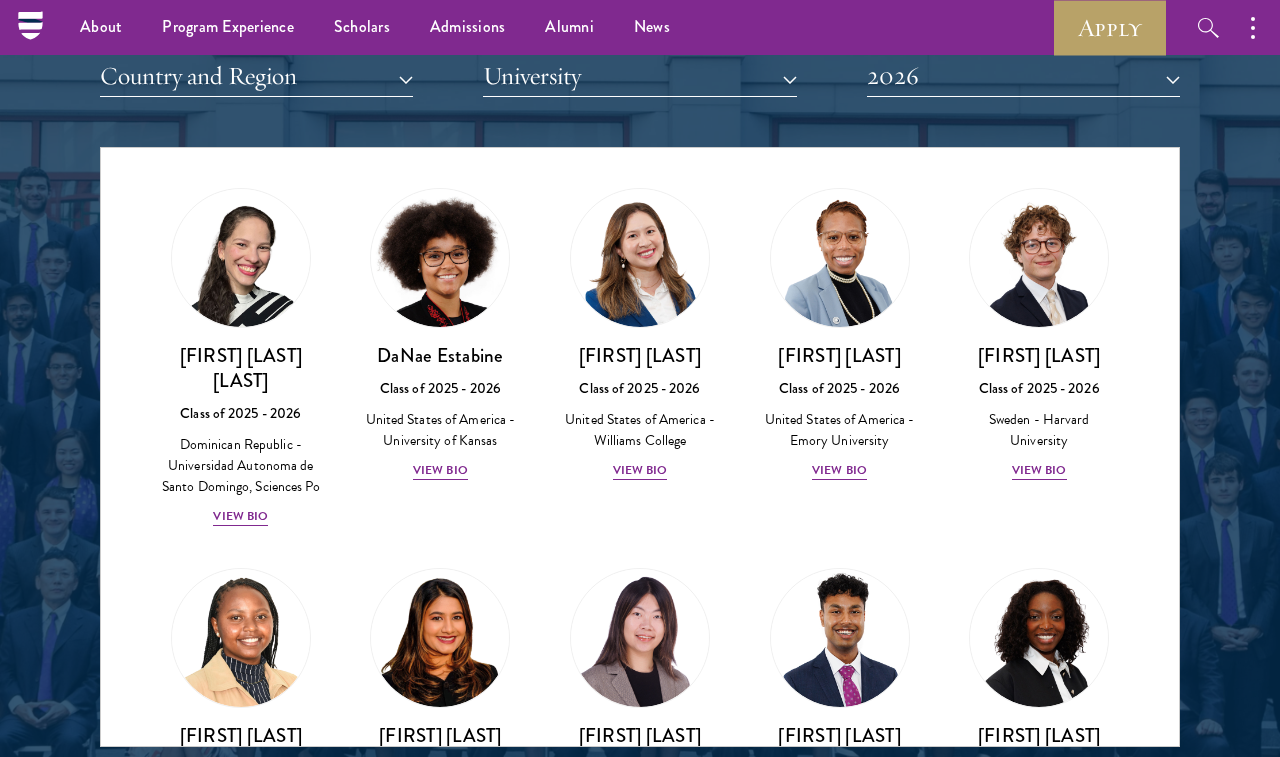 scroll, scrollTop: 2640, scrollLeft: 0, axis: vertical 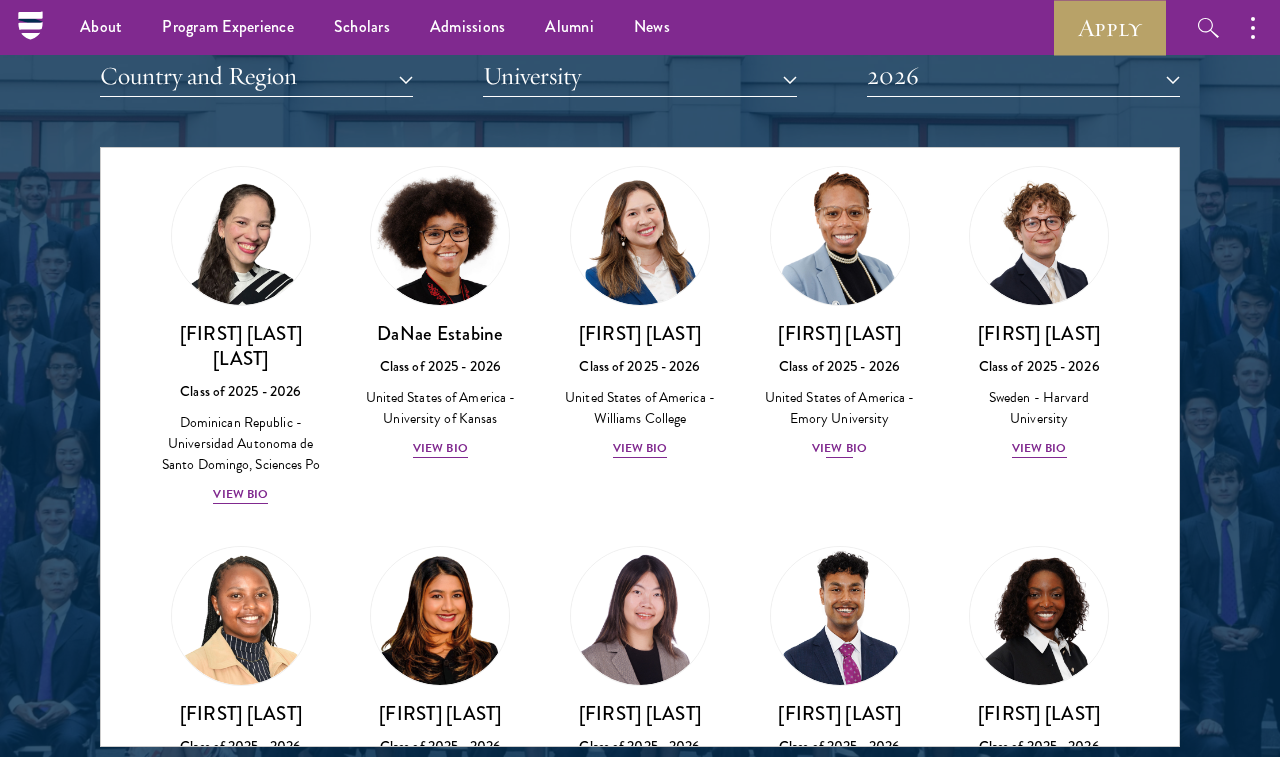 click on "[FIRST] [LAST]
Class of [YEAR] - [YEAR]
United States of America - [INSTITUTION]
View Bio" at bounding box center (840, 390) 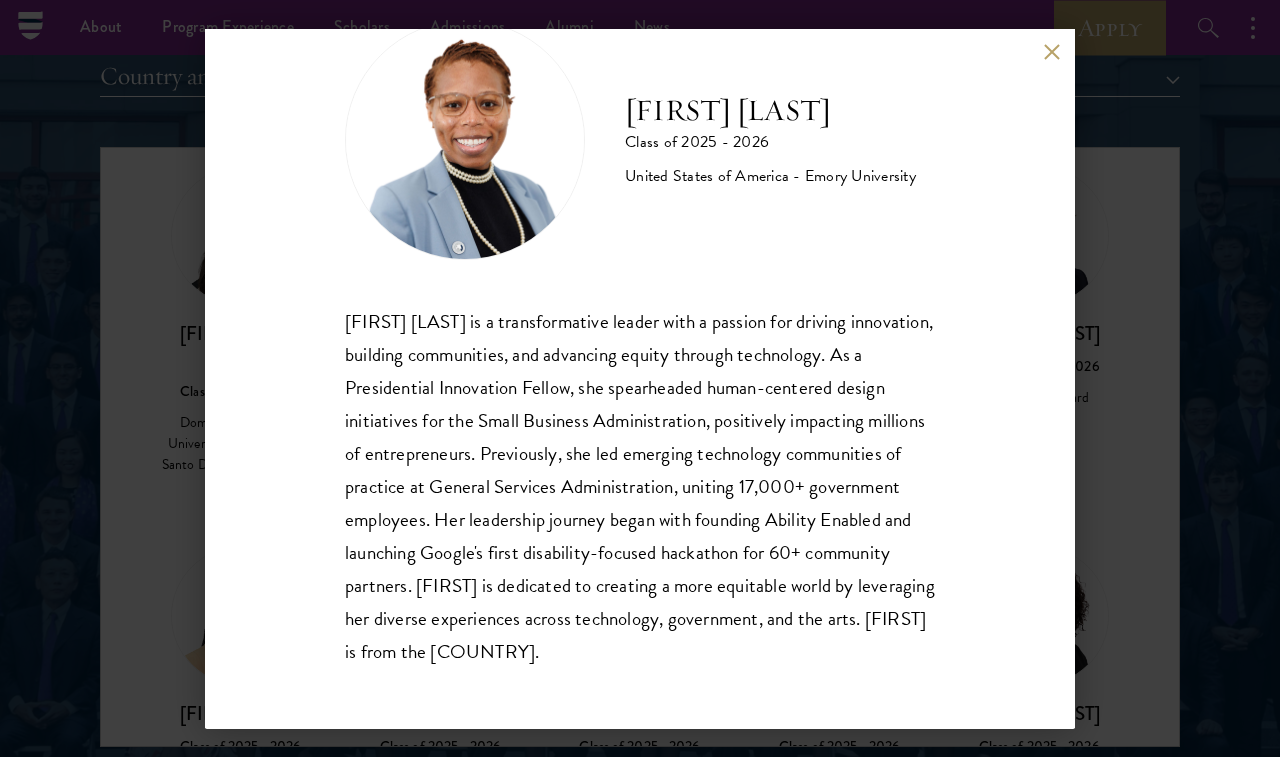 scroll, scrollTop: 68, scrollLeft: 0, axis: vertical 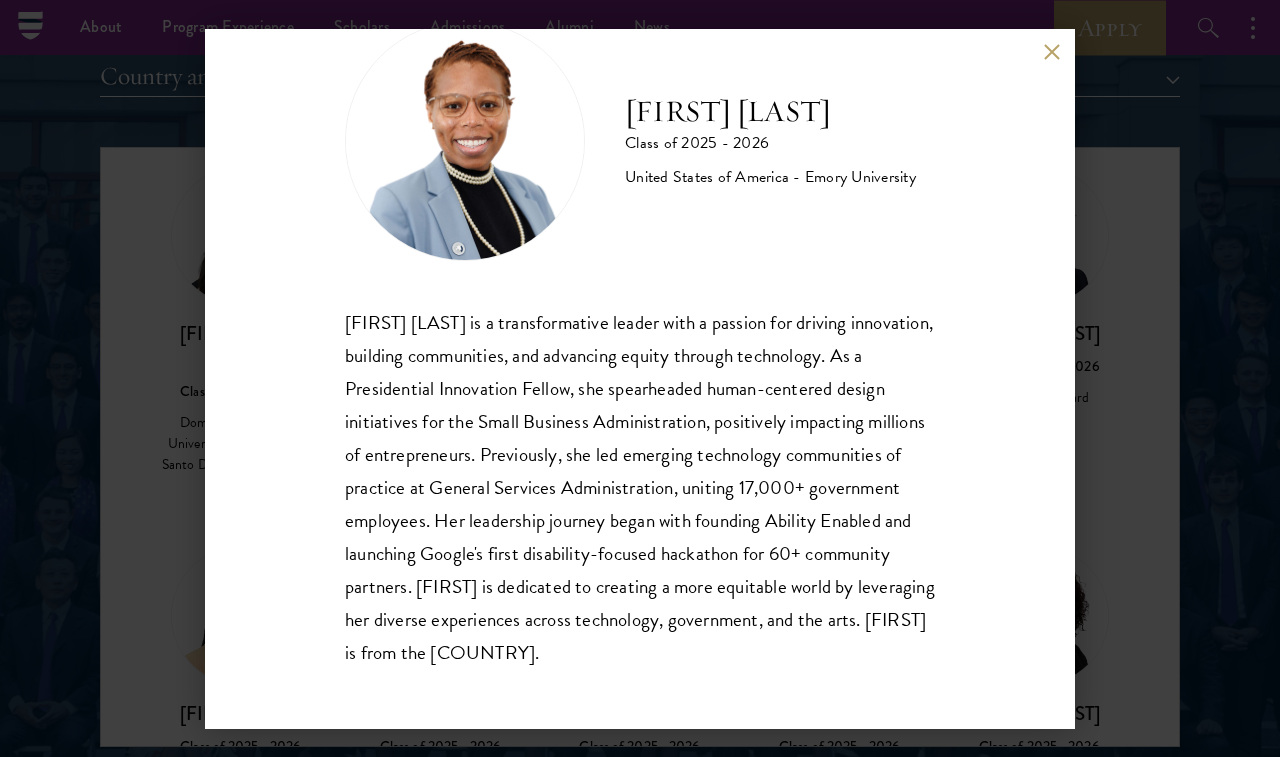 click on "[FIRST] [LAST] is a transformative leader with a passion for driving innovation, building communities, and advancing equity through technology. As a Presidential Innovation Fellow, she spearheaded human-centered design initiatives for the Small Business Administration, positively impacting millions of entrepreneurs. Previously, she led emerging technology communities of practice at the General Services Administration, uniting 17,000+ government employees. Her leadership journey began with founding Ability Enabled and launching Google's first disability-focused hackathon for 60+ community partners. [FIRST] is dedicated to creating a more equitable world by leveraging her diverse experiences across technology, government, and the arts. [FIRST] is from the [COUNTRY]." at bounding box center [640, 378] 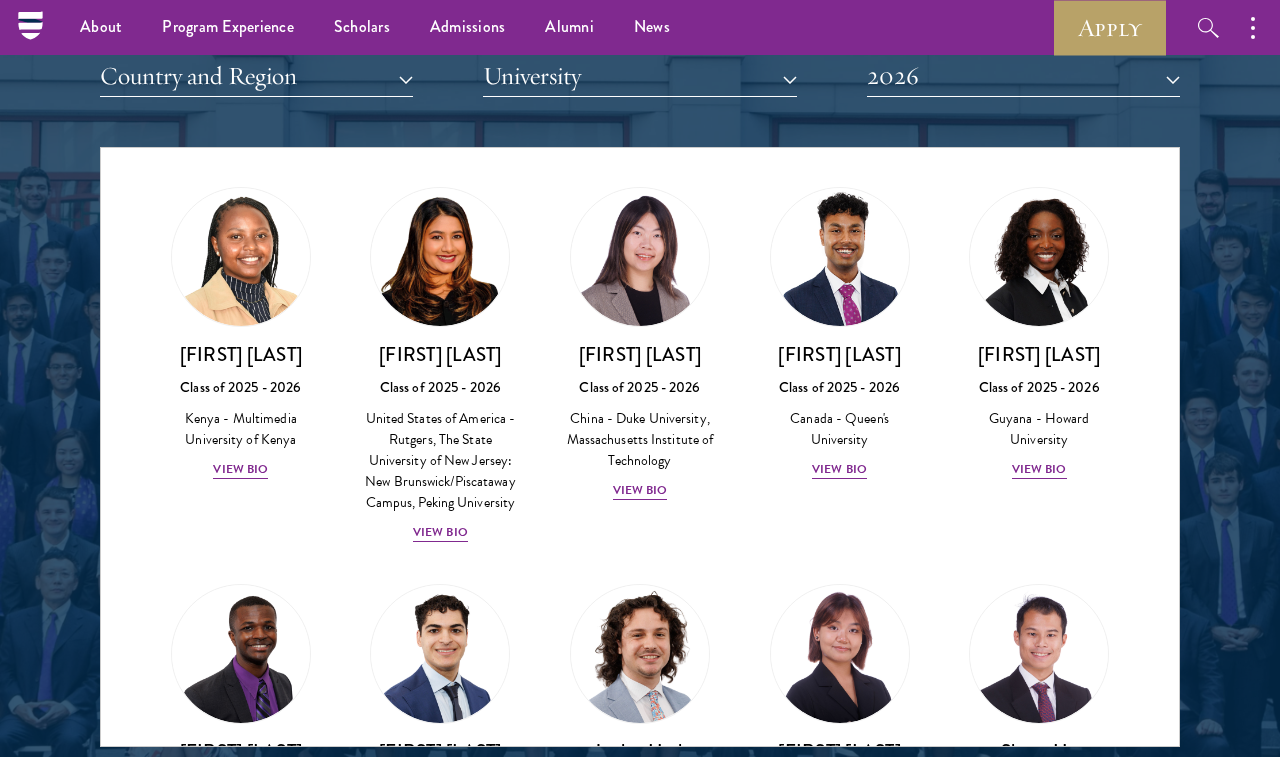 scroll, scrollTop: 3001, scrollLeft: 0, axis: vertical 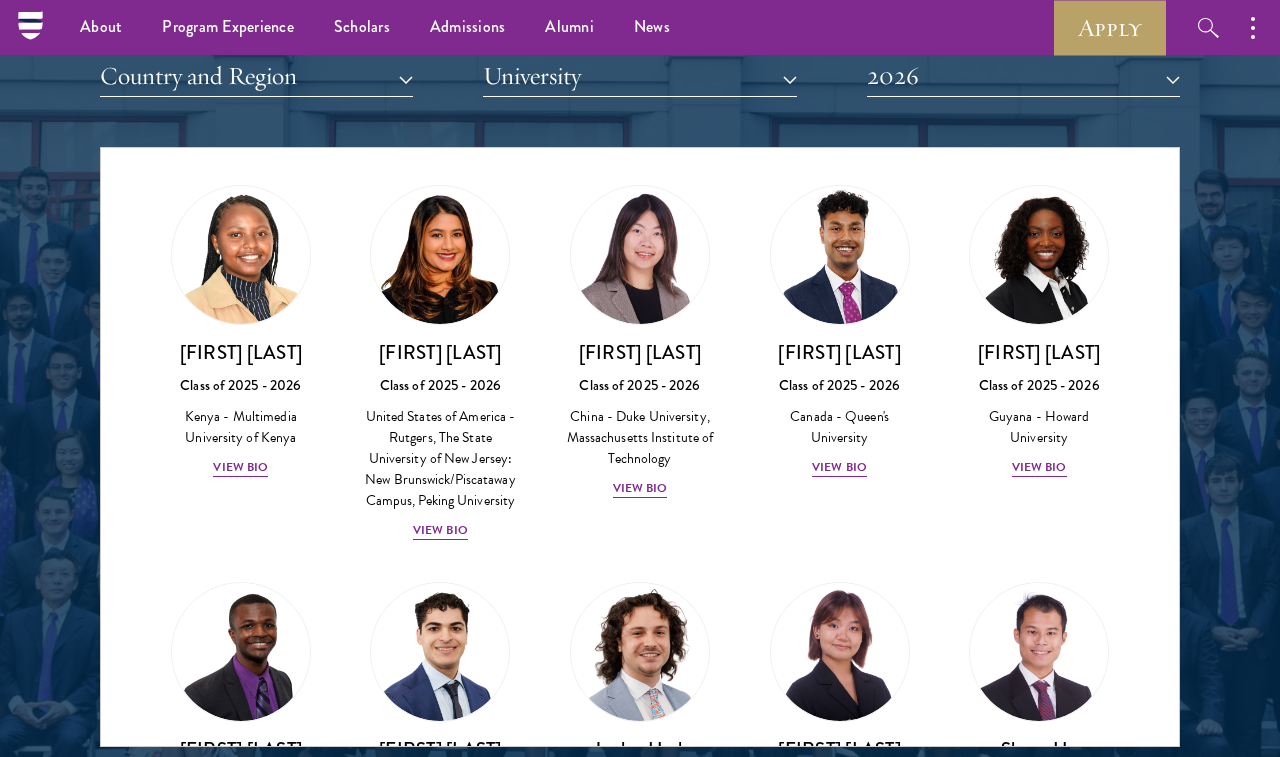 click on "[FIRST] [LAST]
Class of 2025 - 2026
United States of America - Rutgers, The State University of New Jersey: New Brunswick/Piscataway Campus, Peking University
View Bio" at bounding box center (441, 363) 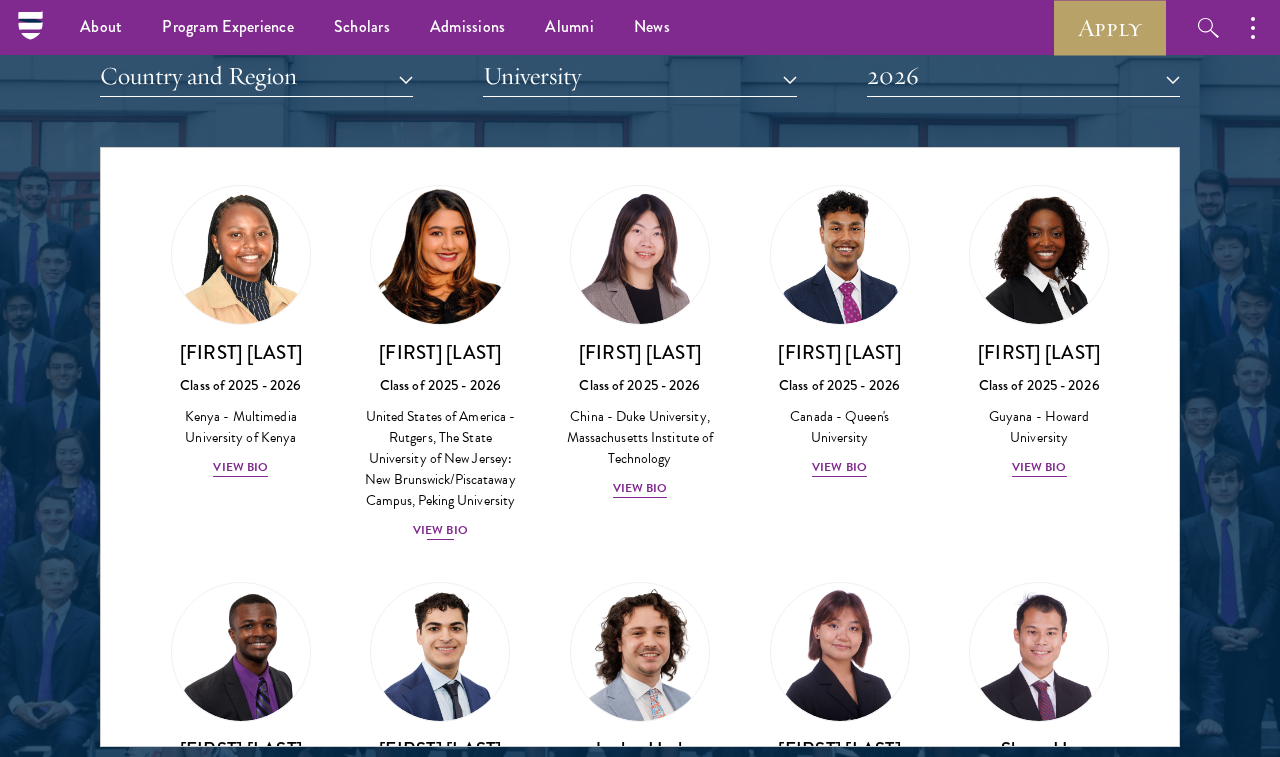 click on "[FIRST] [LAST]
Class of 2025 - 2026
United States of America - Rutgers, The State University of New Jersey: New Brunswick/Piscataway Campus, Peking University
View Bio" at bounding box center (441, 441) 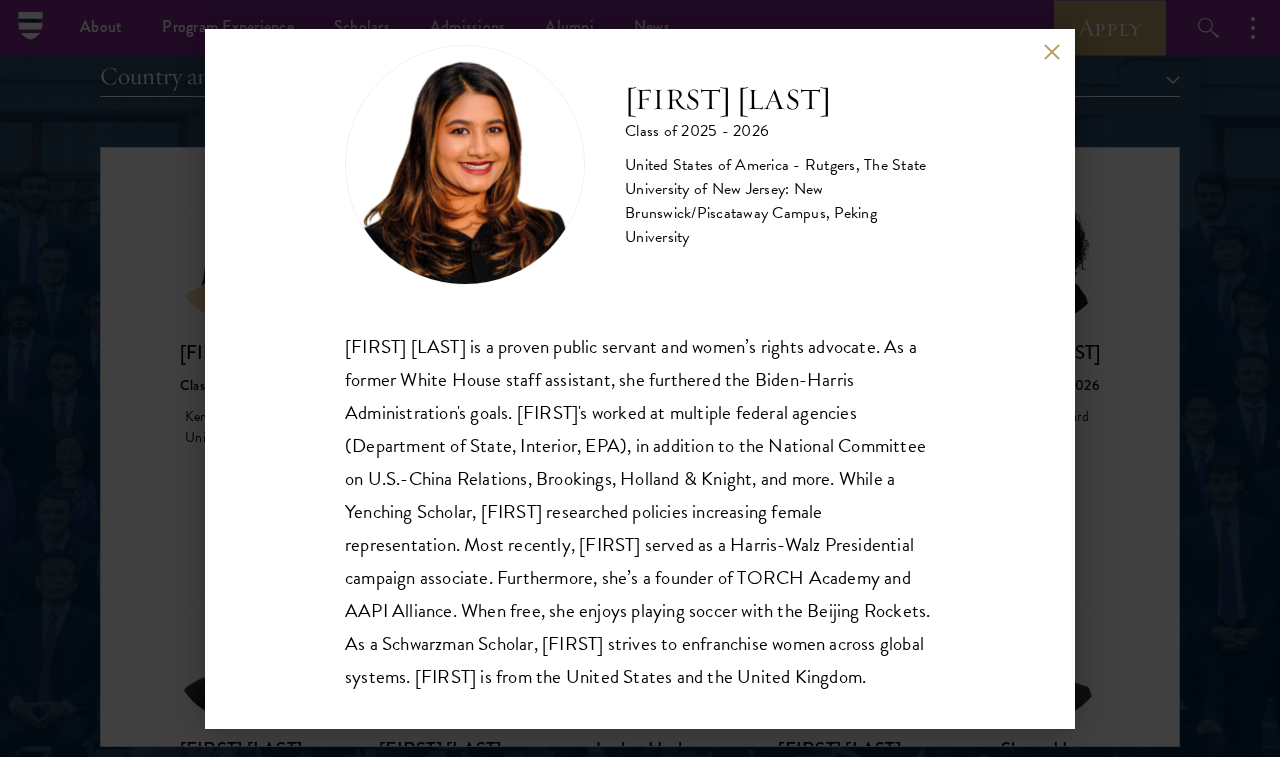scroll, scrollTop: 46, scrollLeft: 0, axis: vertical 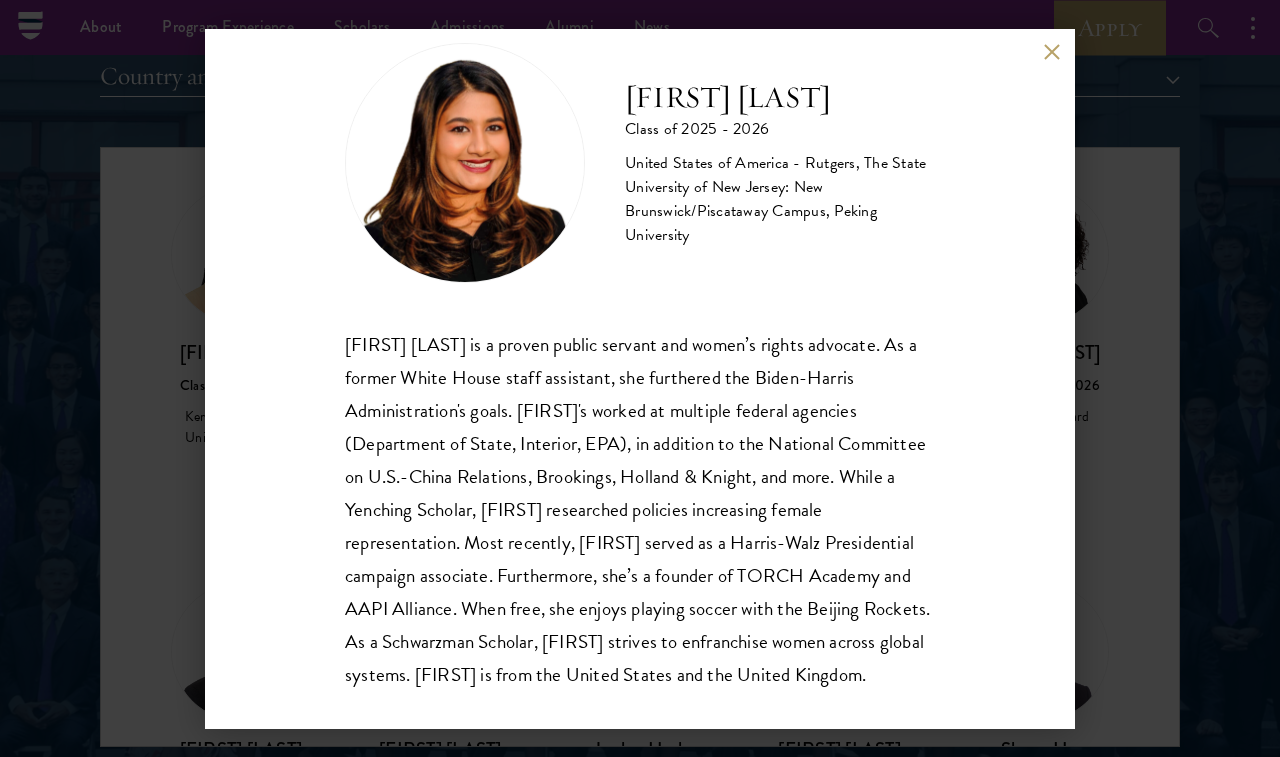 click on "[FIRST] [LAST]
Class of 2025 - 2026
United States of America - Rutgers, The State University of New Jersey: New Brunswick/Piscataway Campus, Peking University" at bounding box center [640, 378] 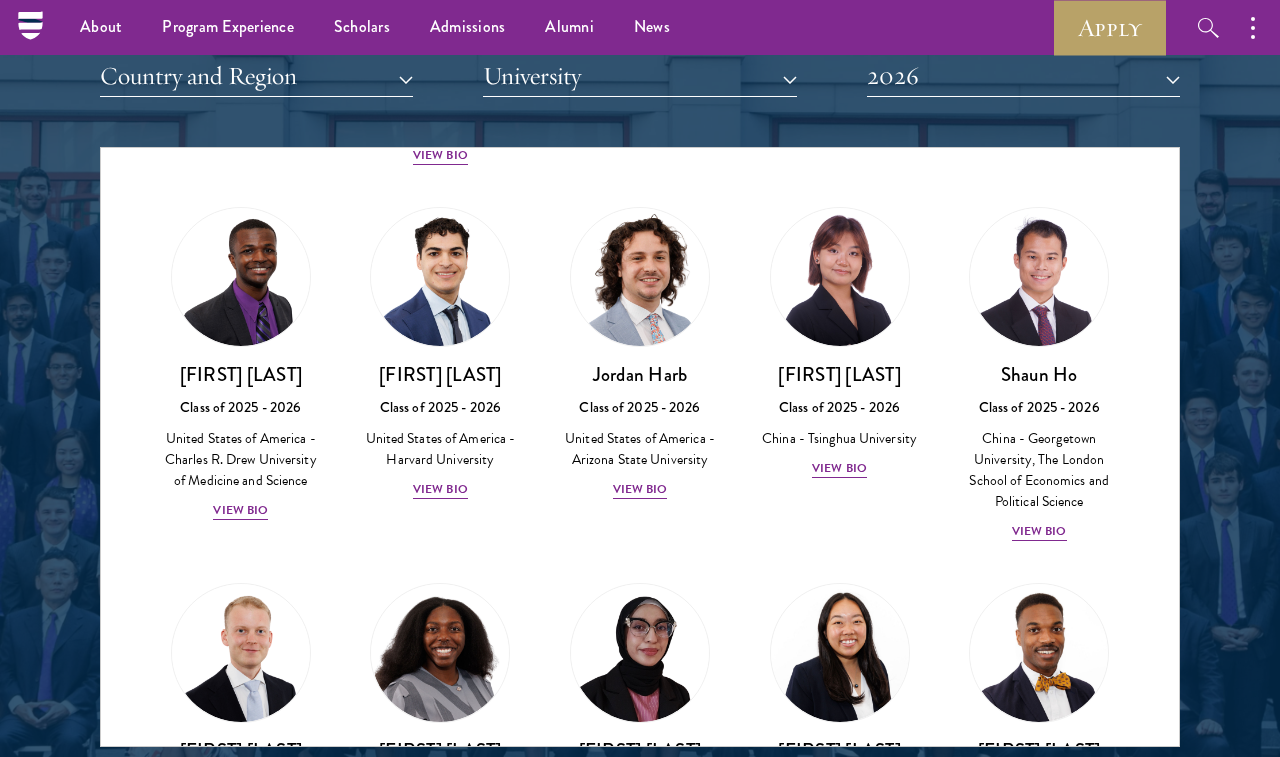 scroll, scrollTop: 3380, scrollLeft: 0, axis: vertical 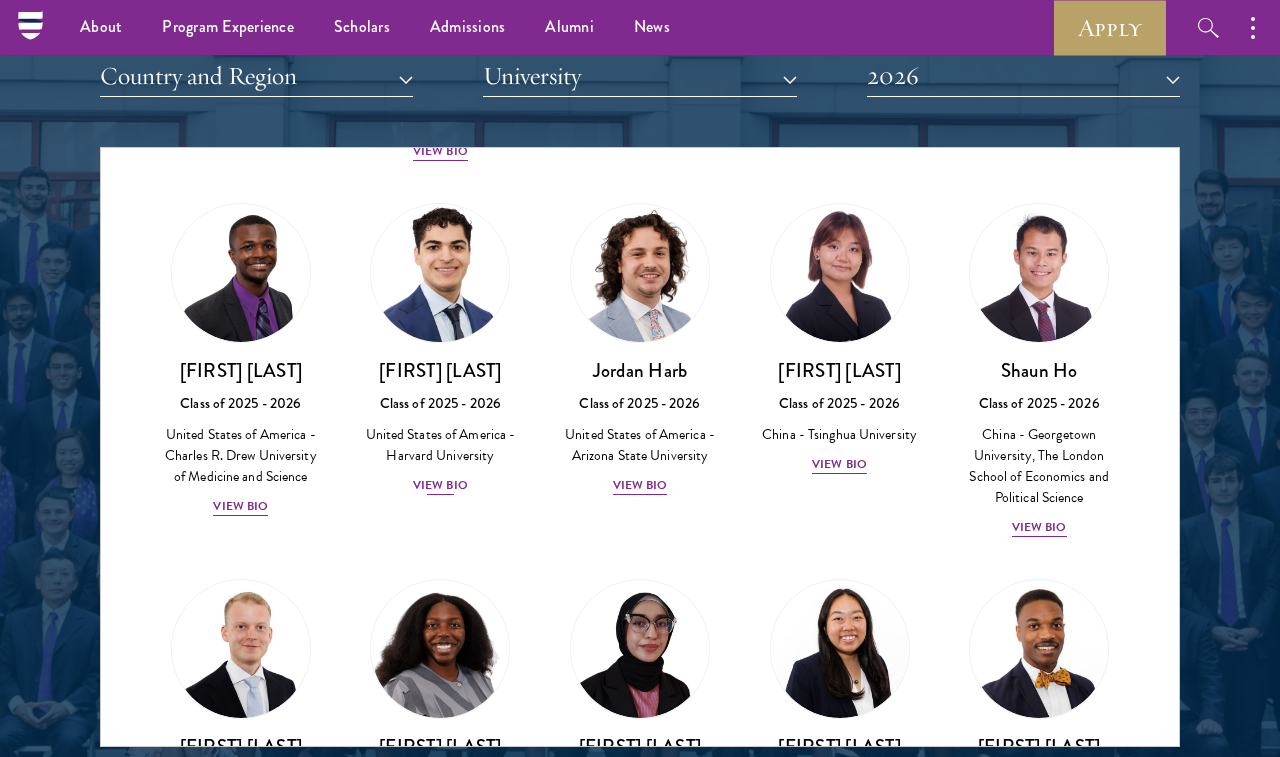 click on "View Bio" at bounding box center (440, 485) 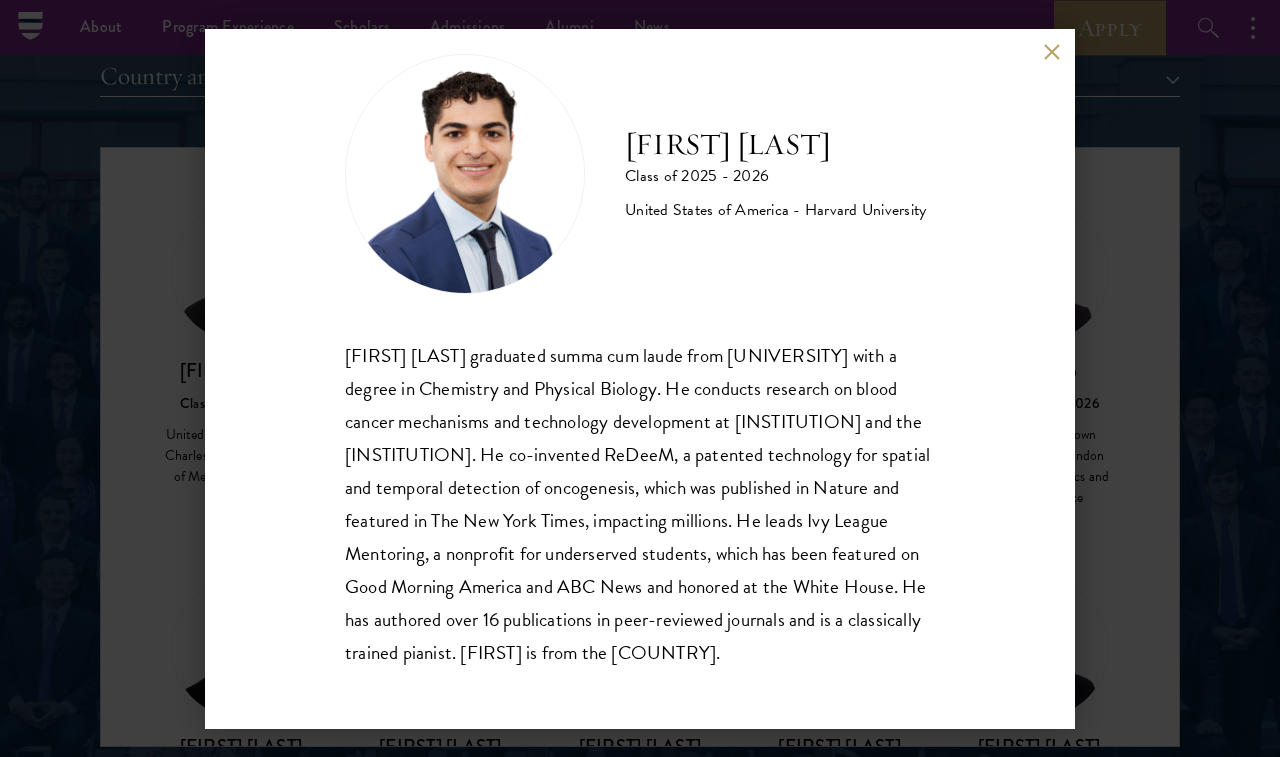 scroll, scrollTop: 68, scrollLeft: 0, axis: vertical 